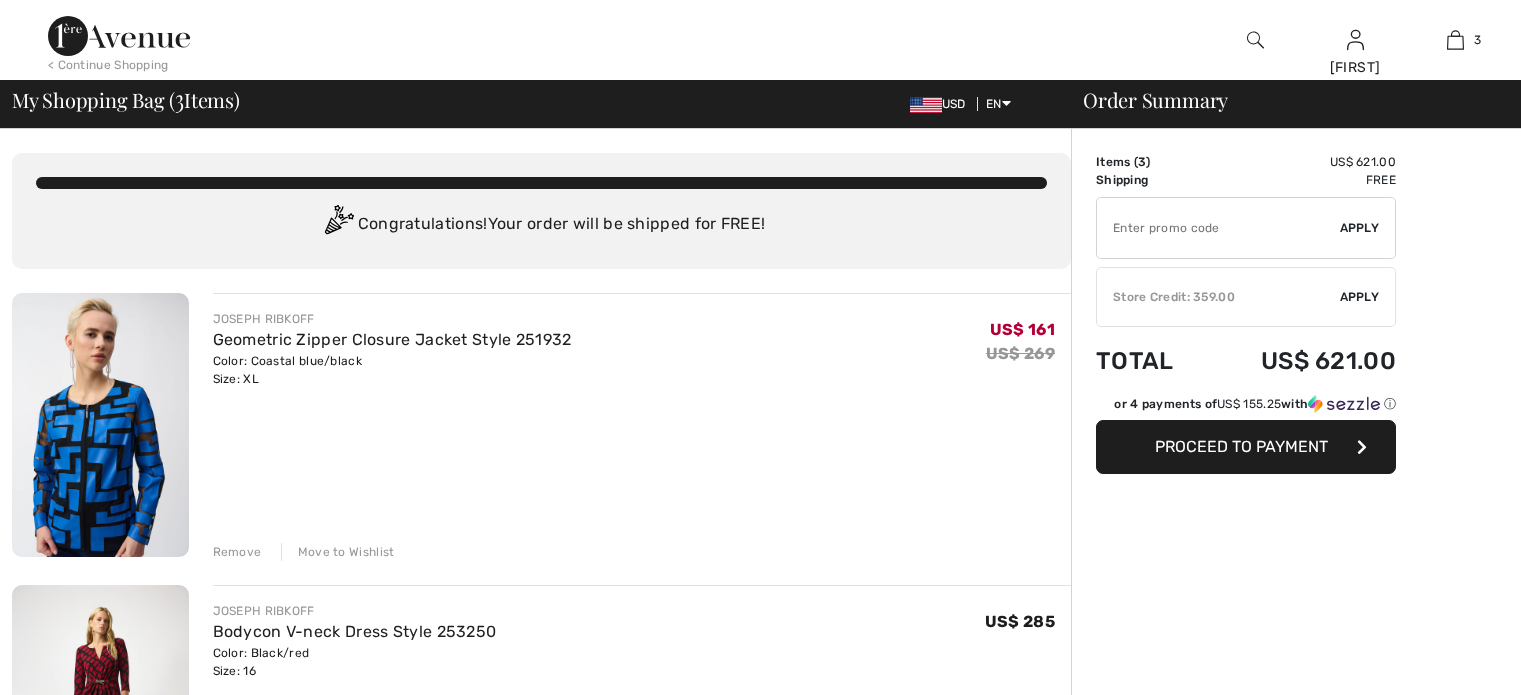 scroll, scrollTop: 0, scrollLeft: 0, axis: both 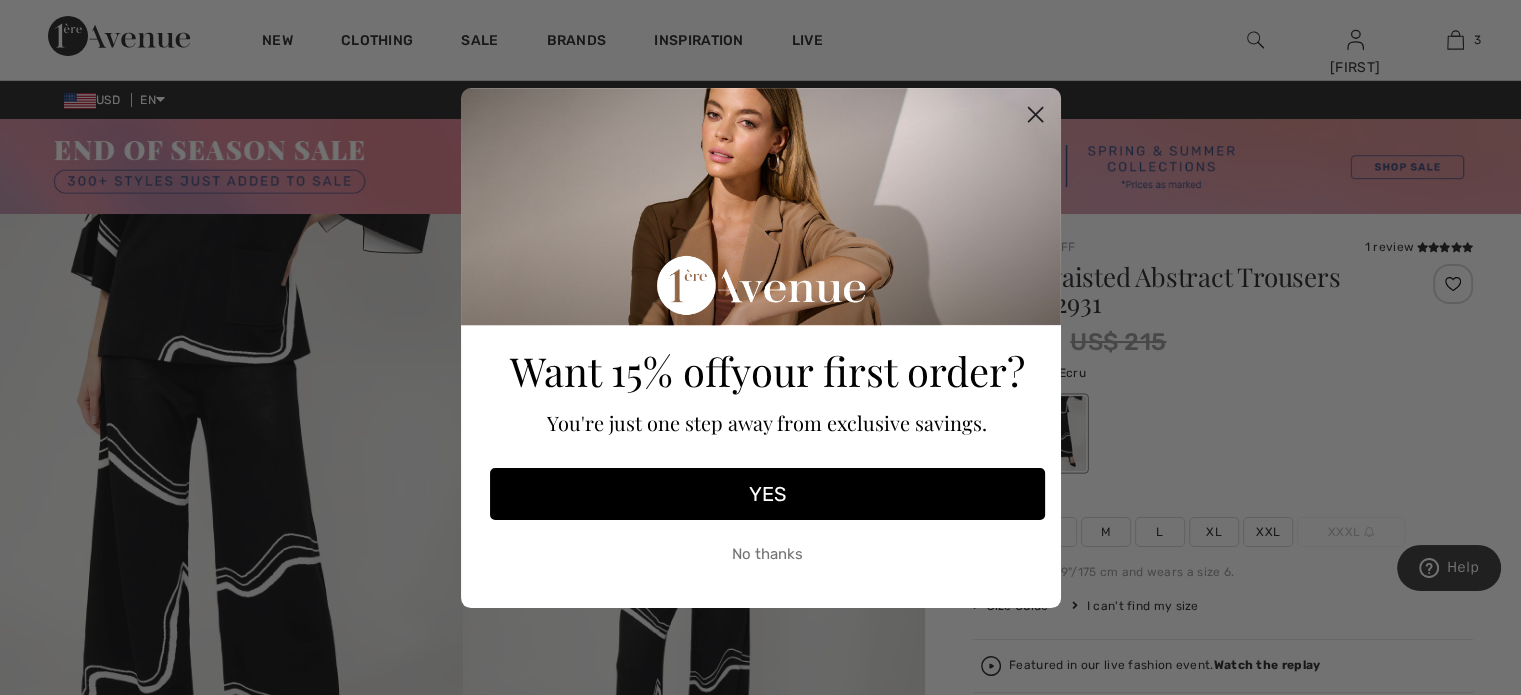 click 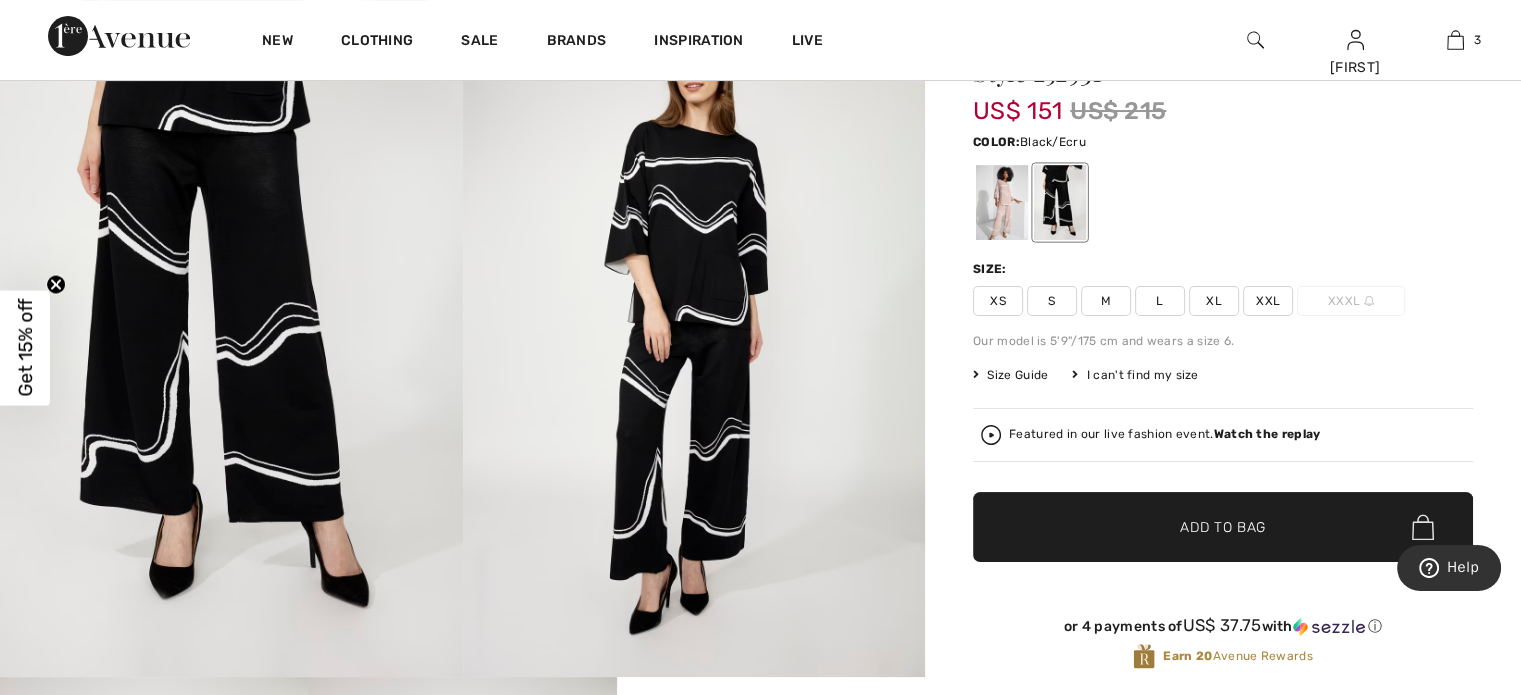 scroll, scrollTop: 300, scrollLeft: 0, axis: vertical 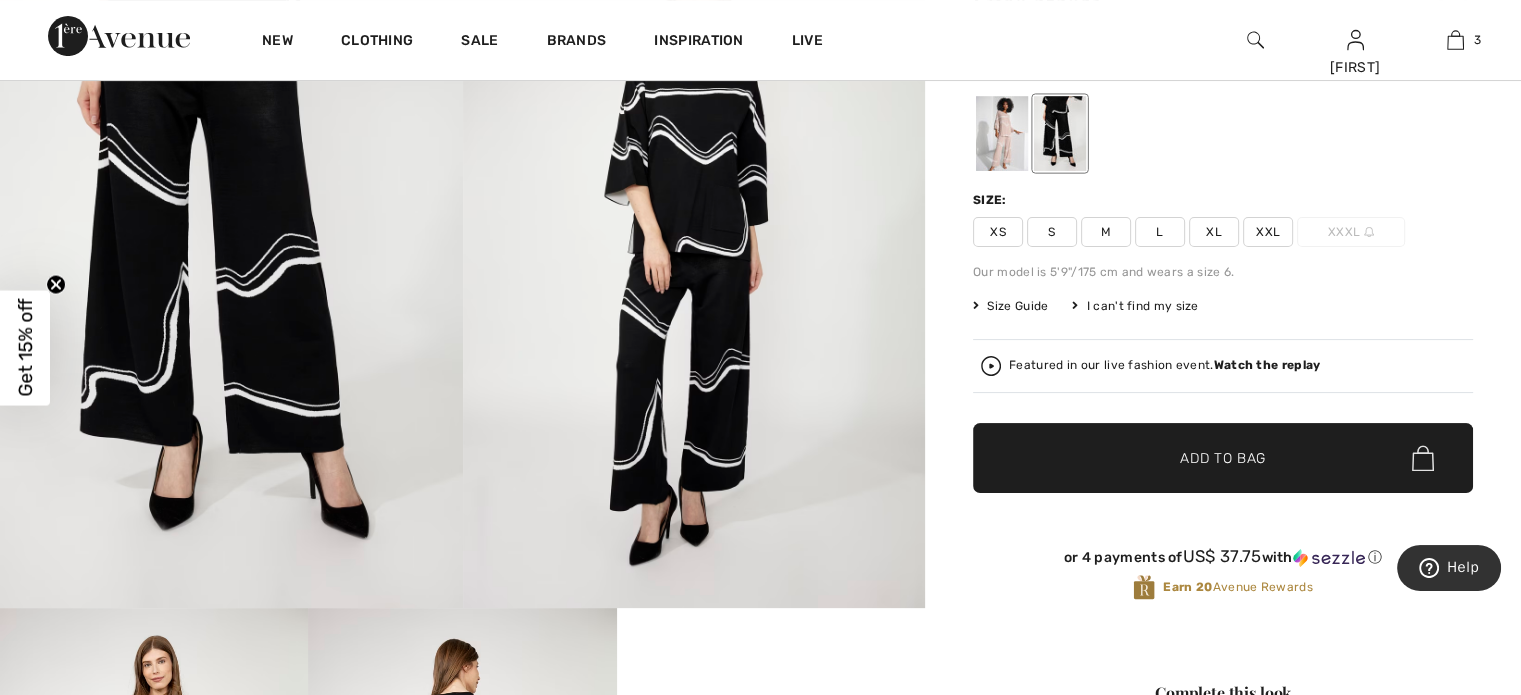 click on "XL" at bounding box center (1214, 232) 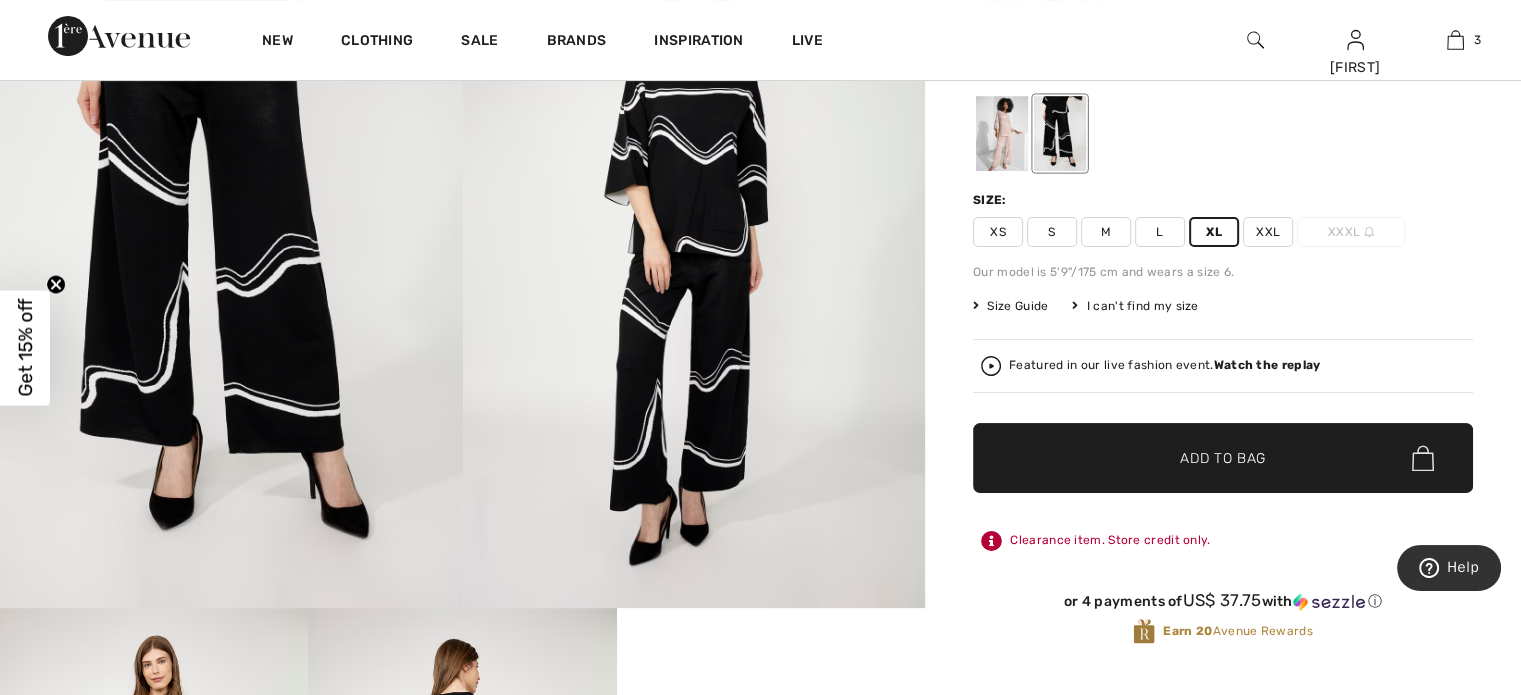click on "Add to Bag" at bounding box center [1223, 458] 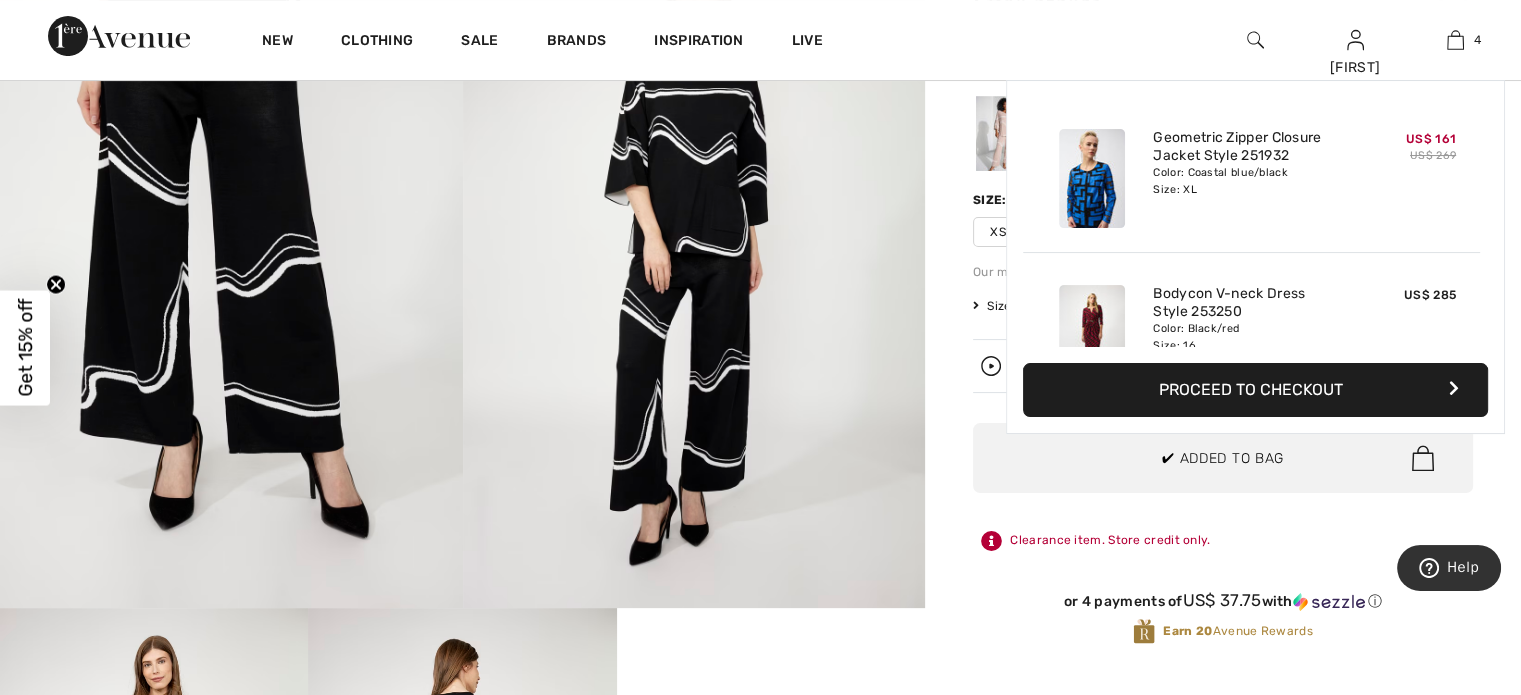 scroll, scrollTop: 372, scrollLeft: 0, axis: vertical 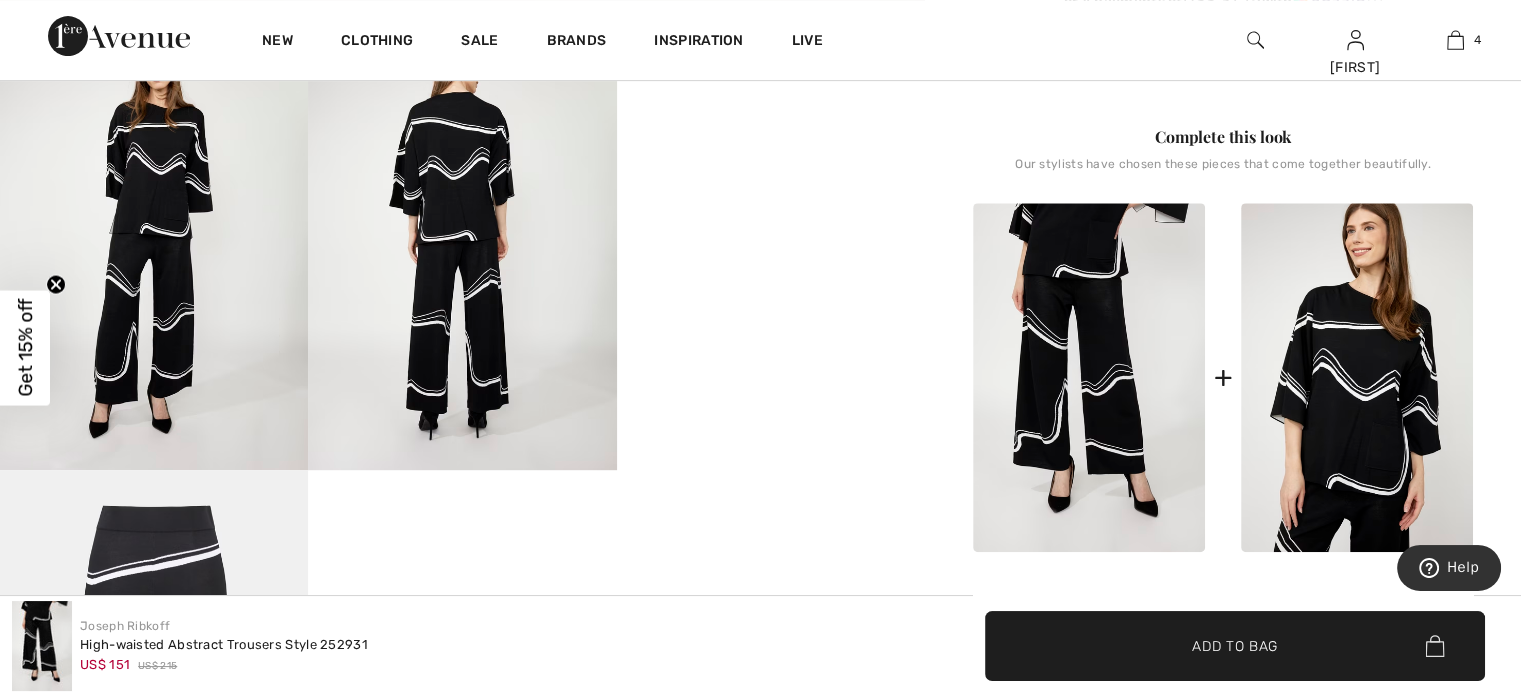 click at bounding box center (1357, 377) 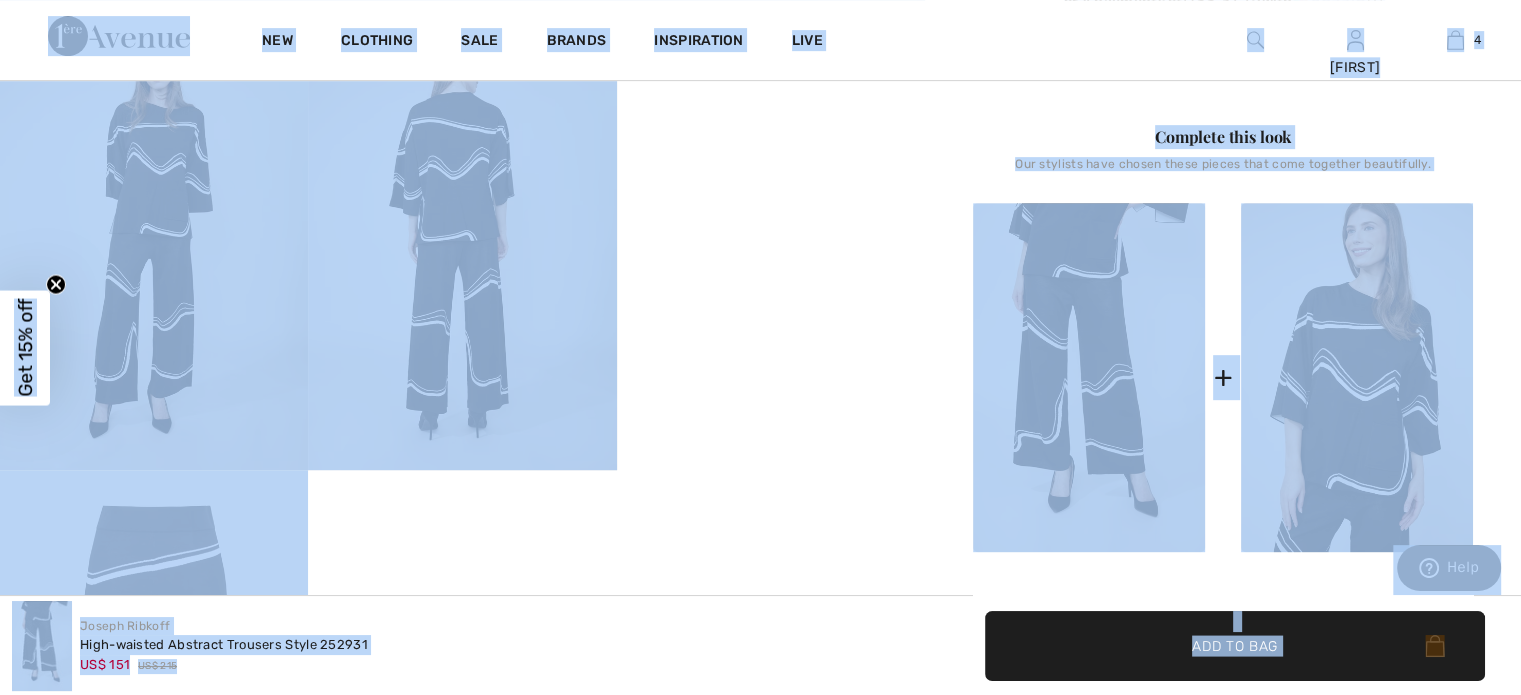 click at bounding box center [1357, 377] 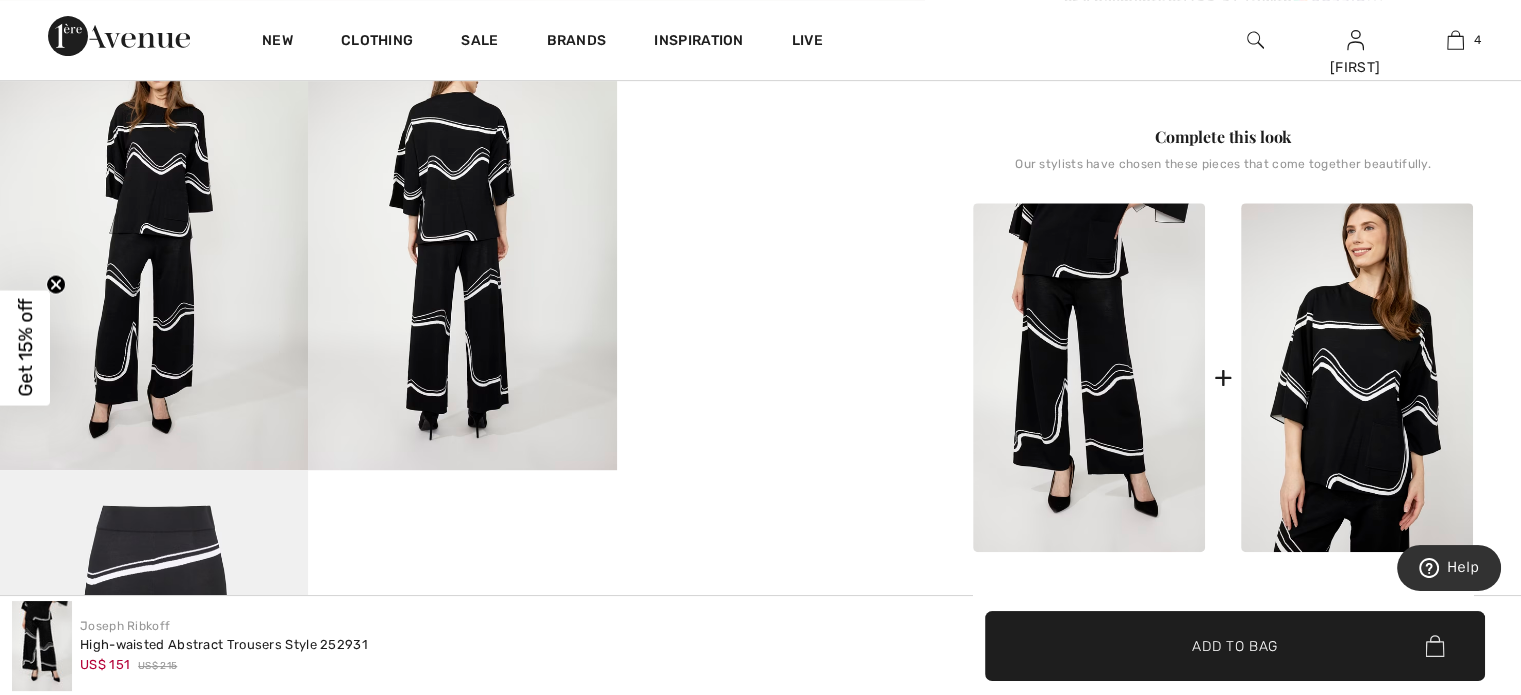 click at bounding box center (1357, 377) 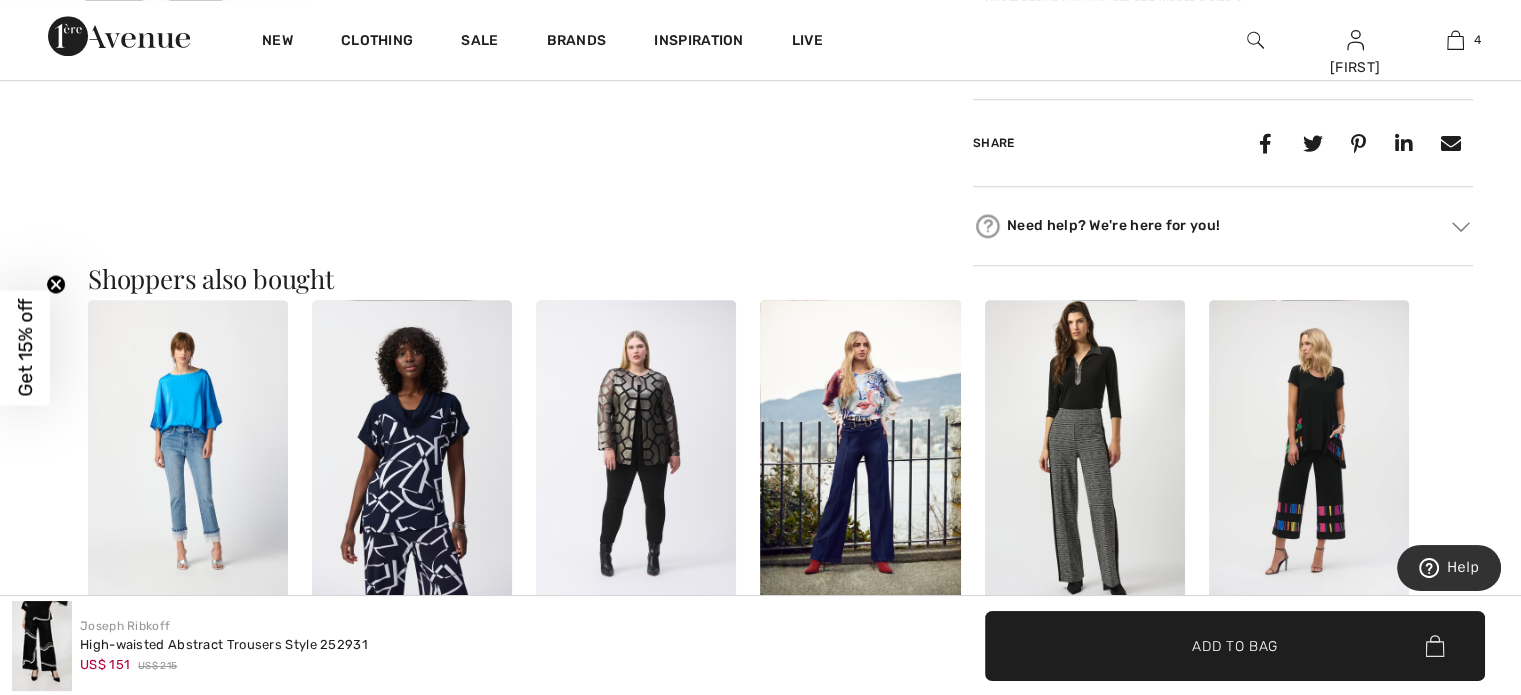 scroll, scrollTop: 1900, scrollLeft: 0, axis: vertical 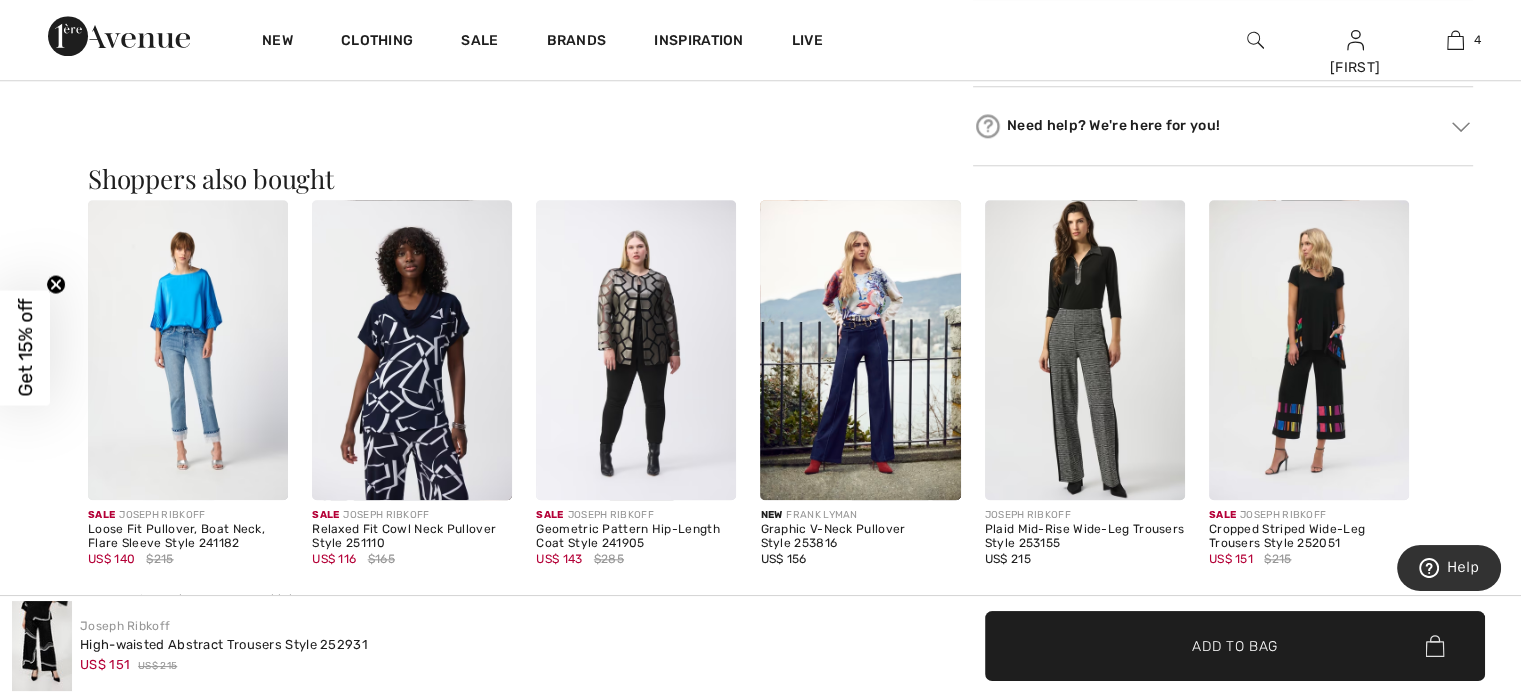 click at bounding box center (1309, 350) 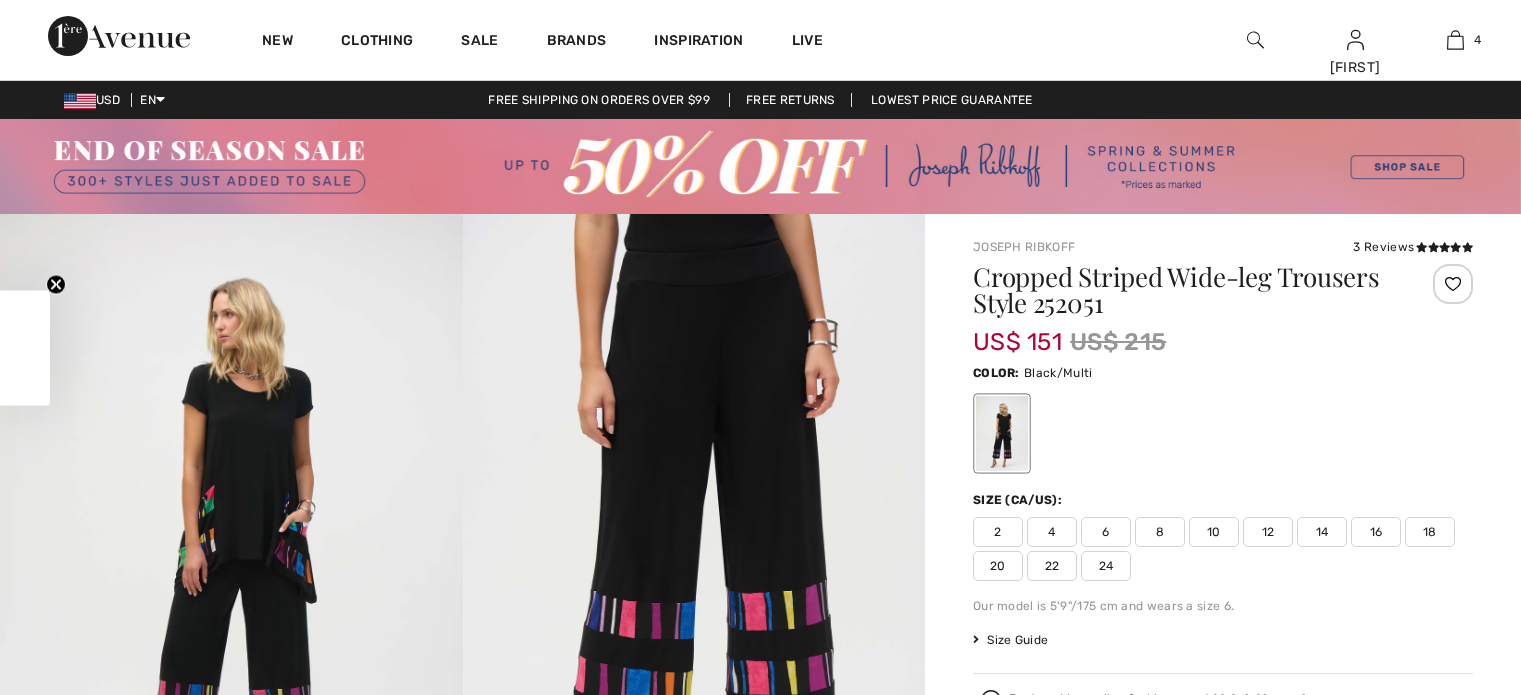 scroll, scrollTop: 0, scrollLeft: 0, axis: both 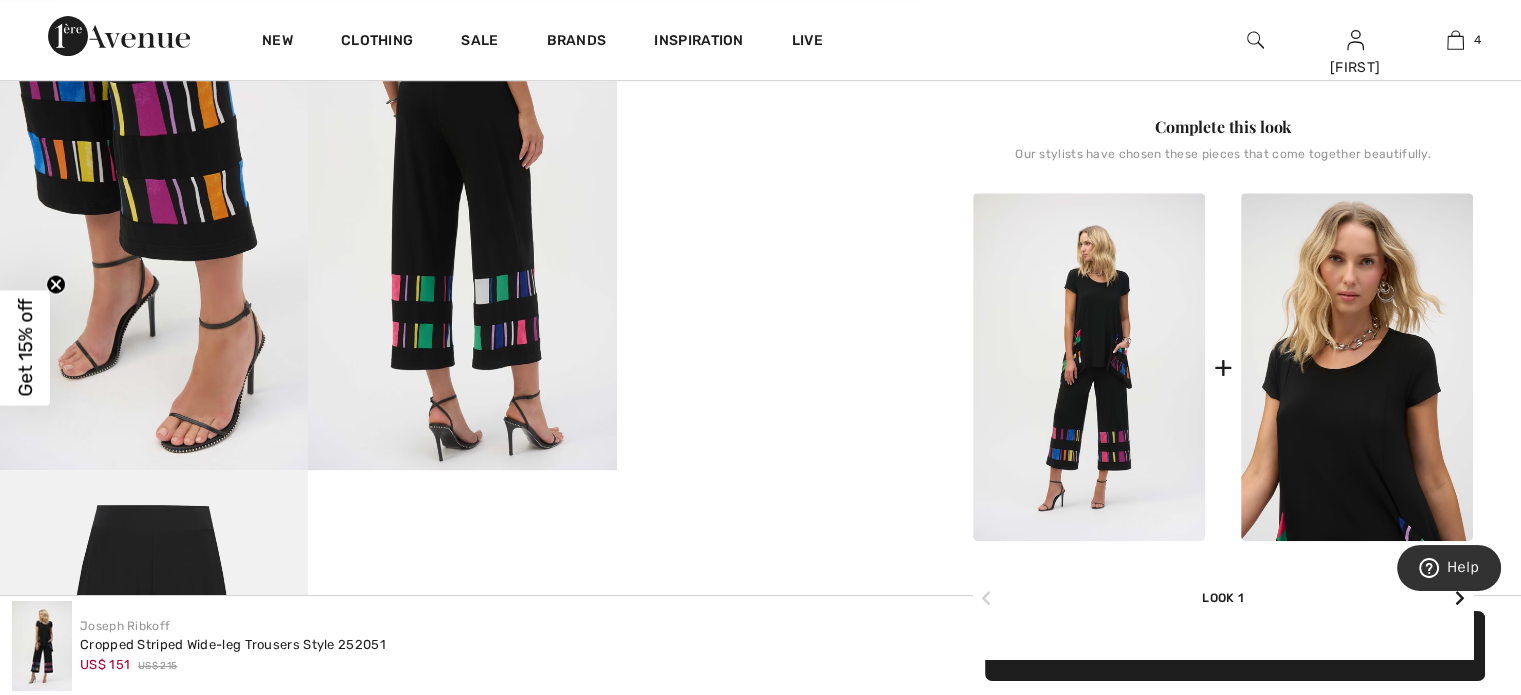 click at bounding box center [1357, 367] 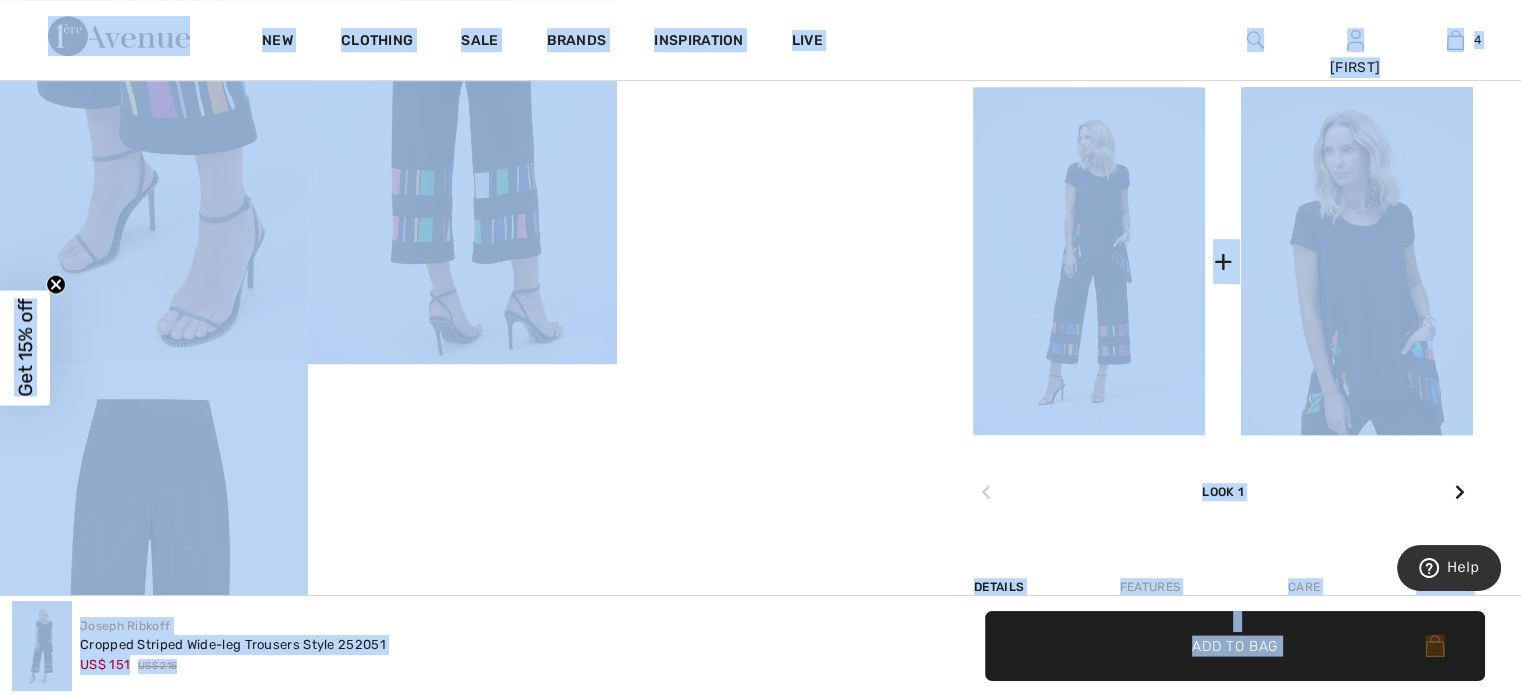 scroll, scrollTop: 1000, scrollLeft: 0, axis: vertical 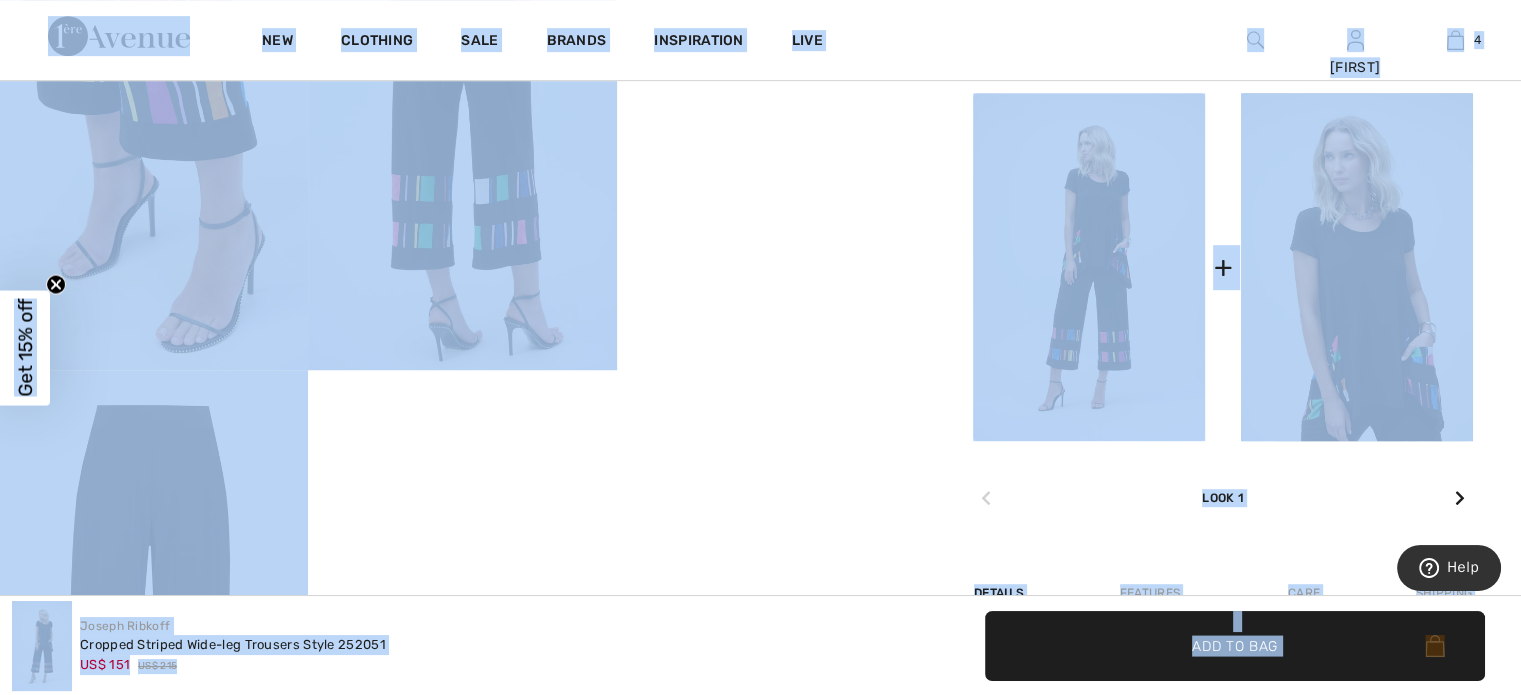 click at bounding box center [1089, 267] 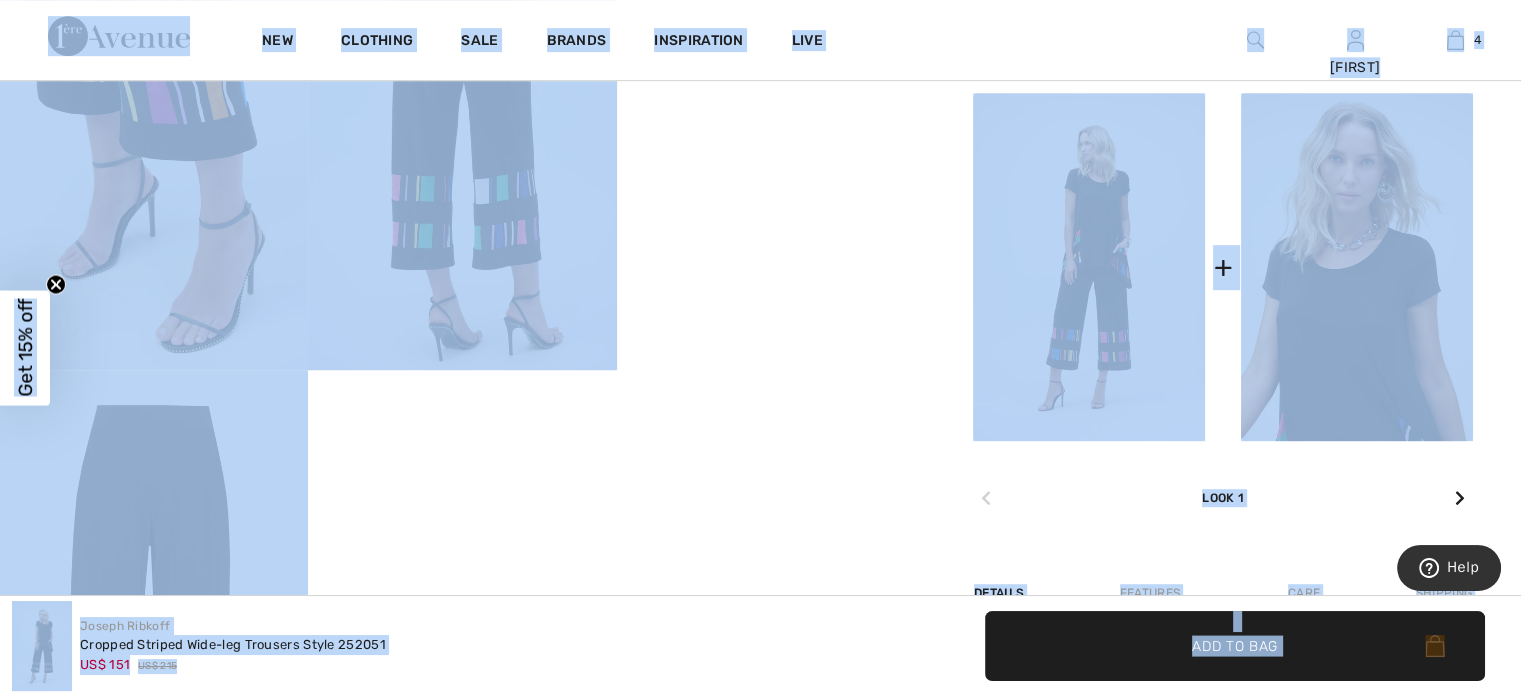 click at bounding box center [1357, 267] 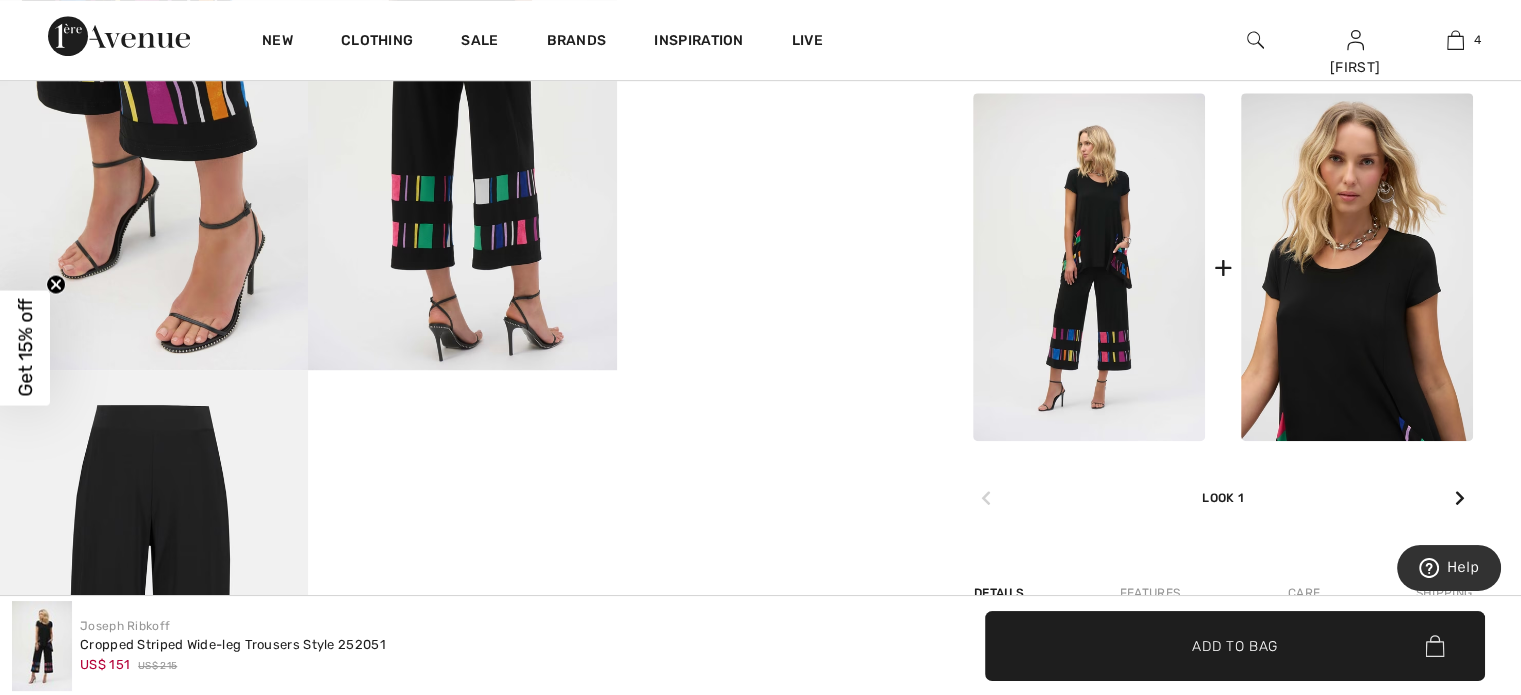 click at bounding box center [1357, 267] 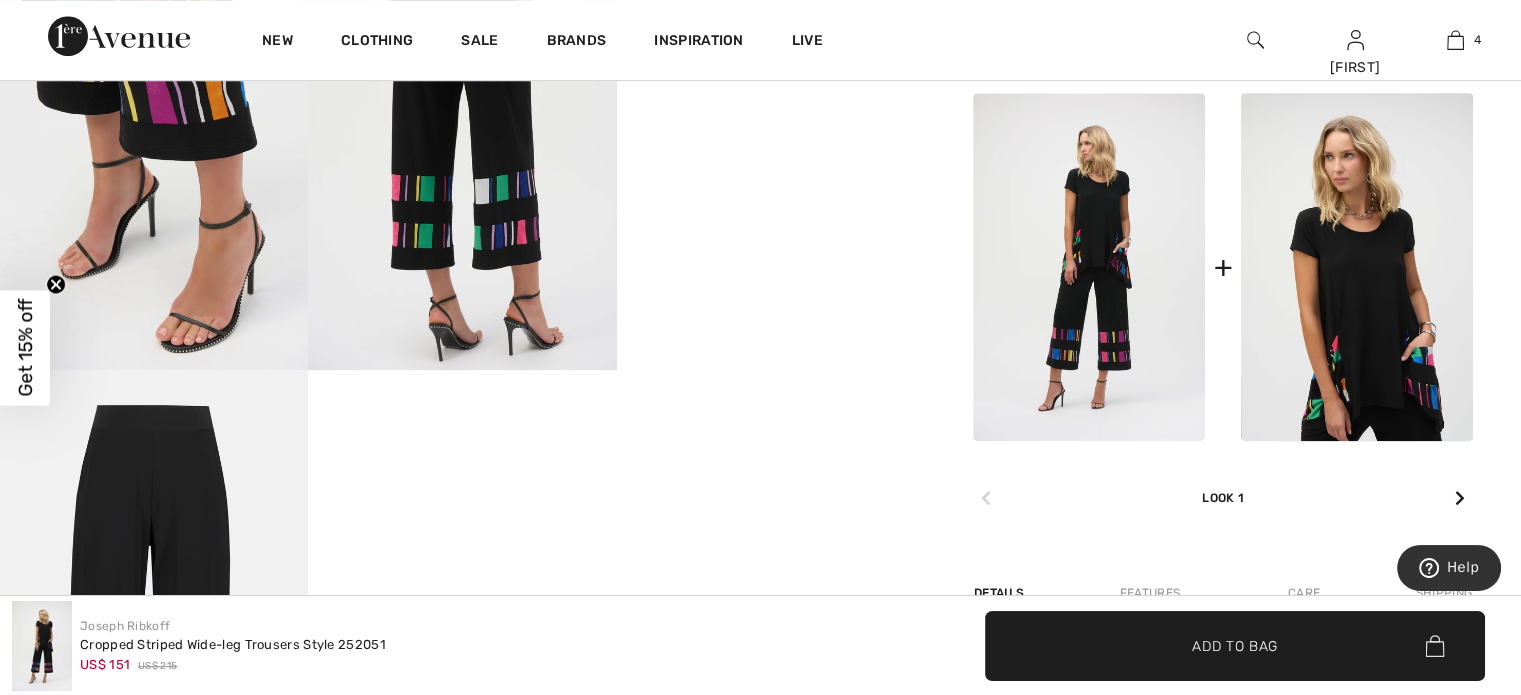 click at bounding box center [1460, 498] 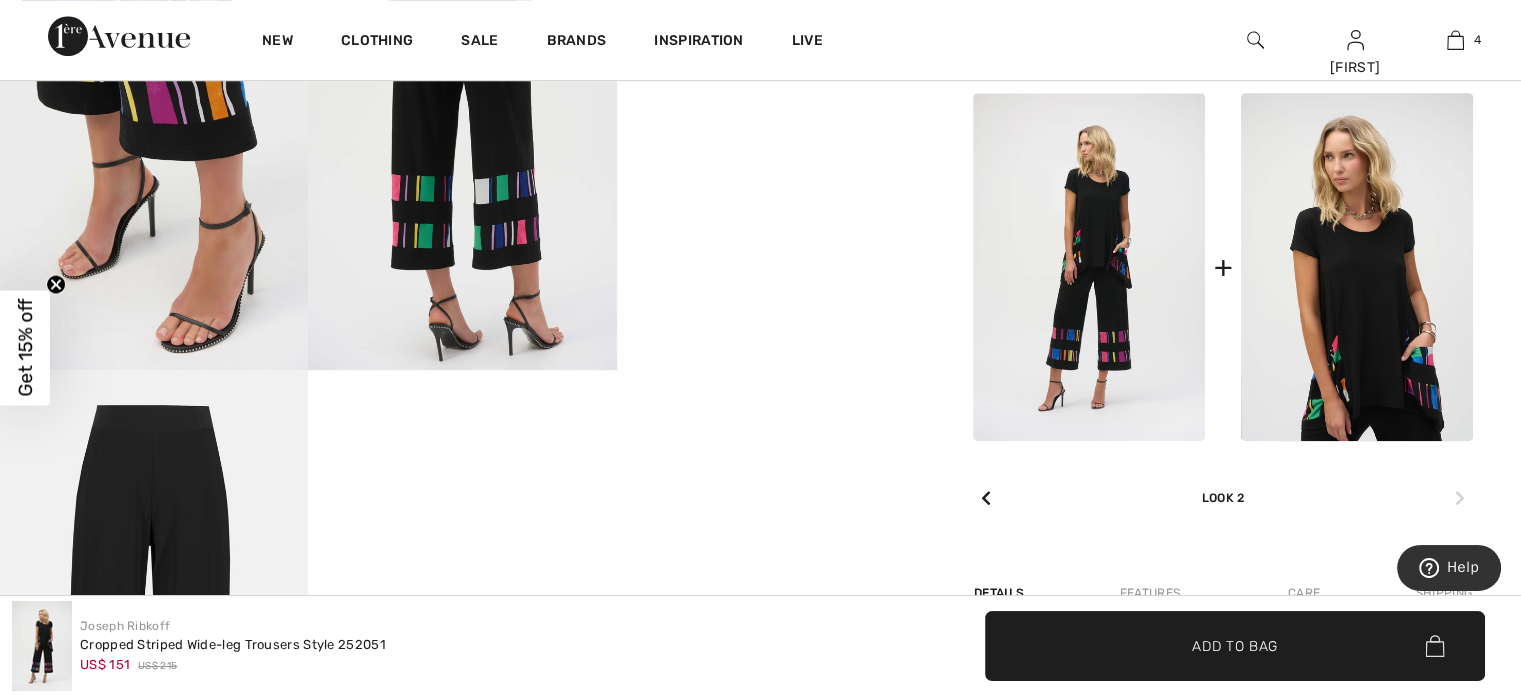 click at bounding box center [986, 499] 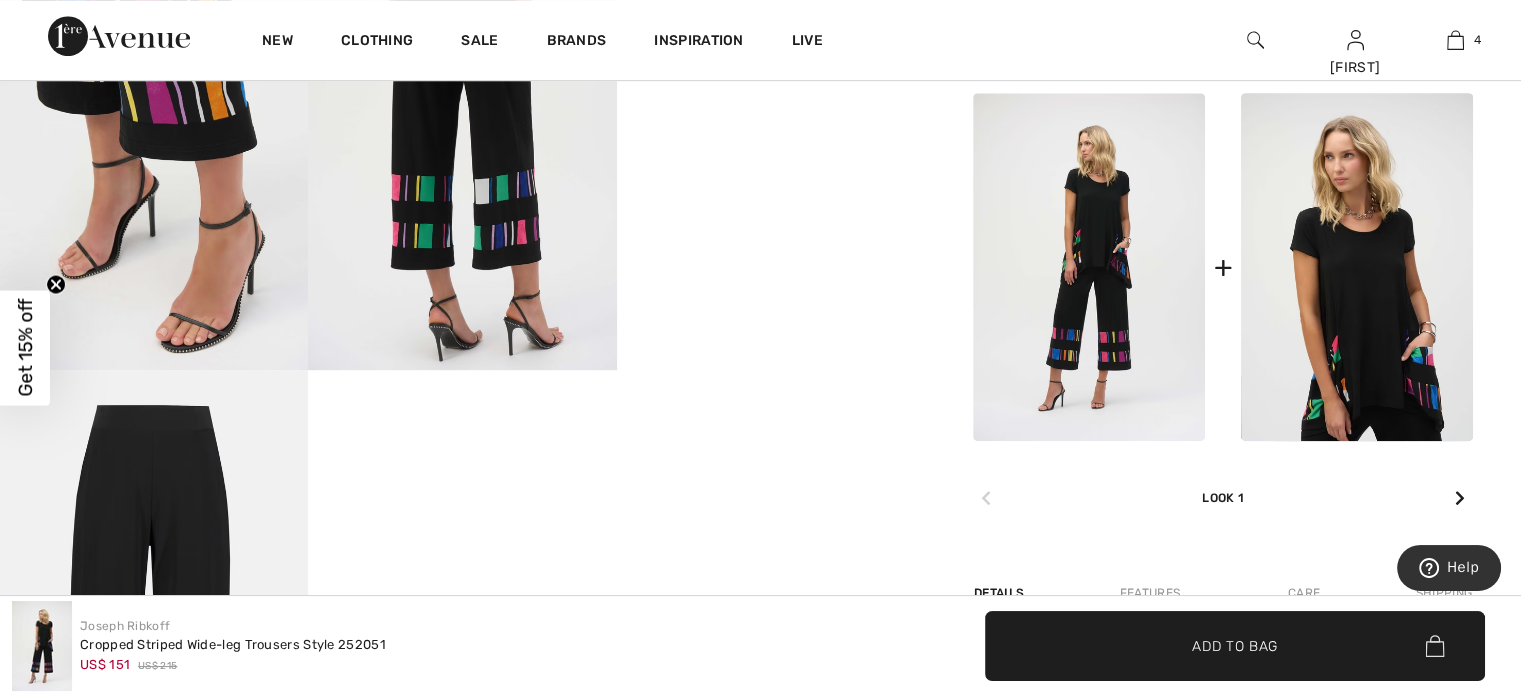 click at bounding box center [1089, 267] 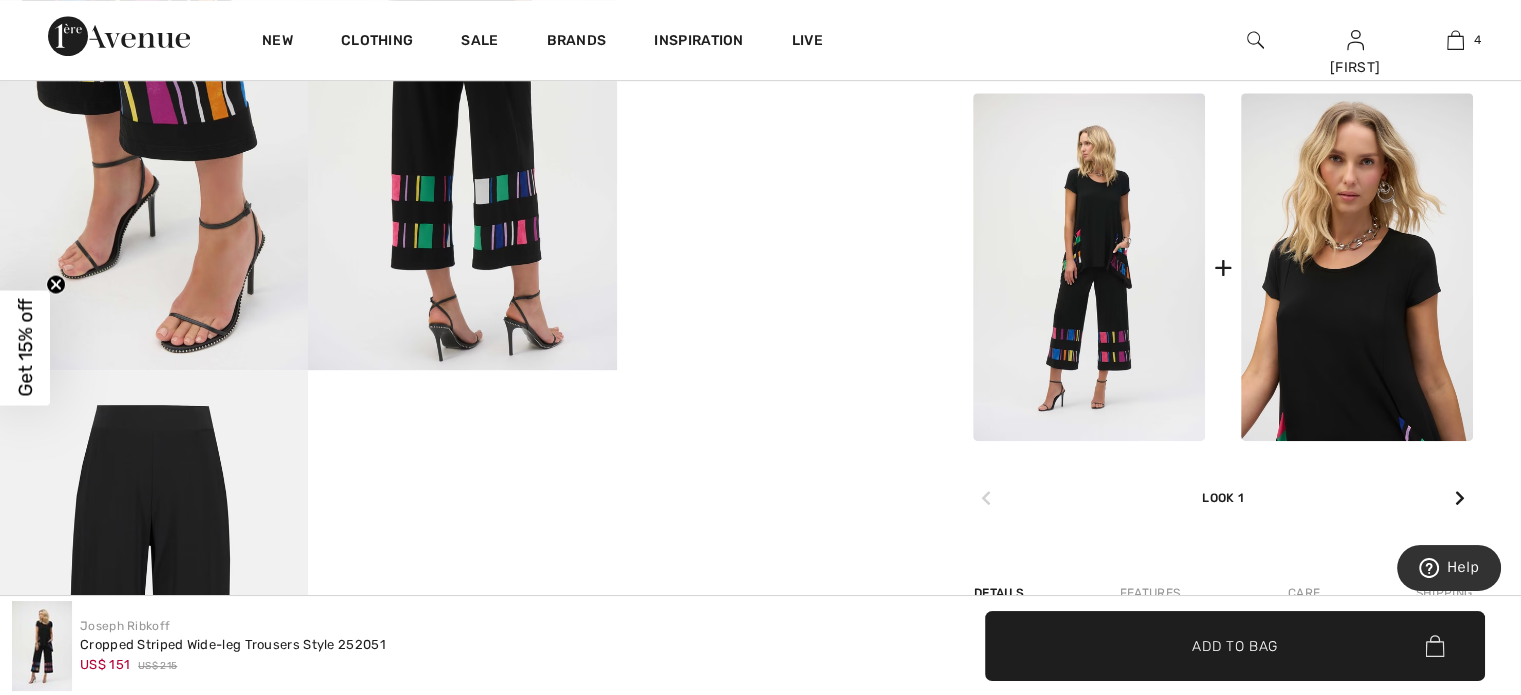 click at bounding box center [1357, 267] 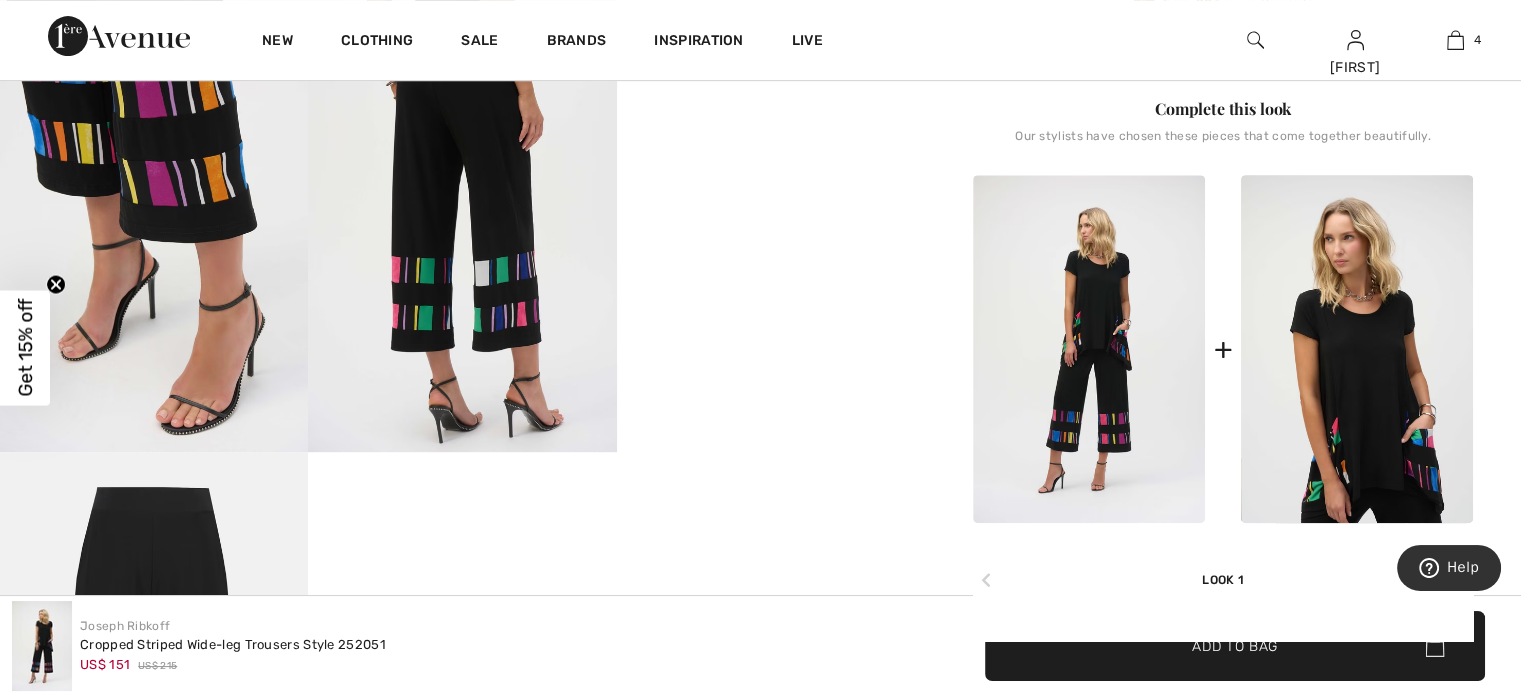 scroll, scrollTop: 800, scrollLeft: 0, axis: vertical 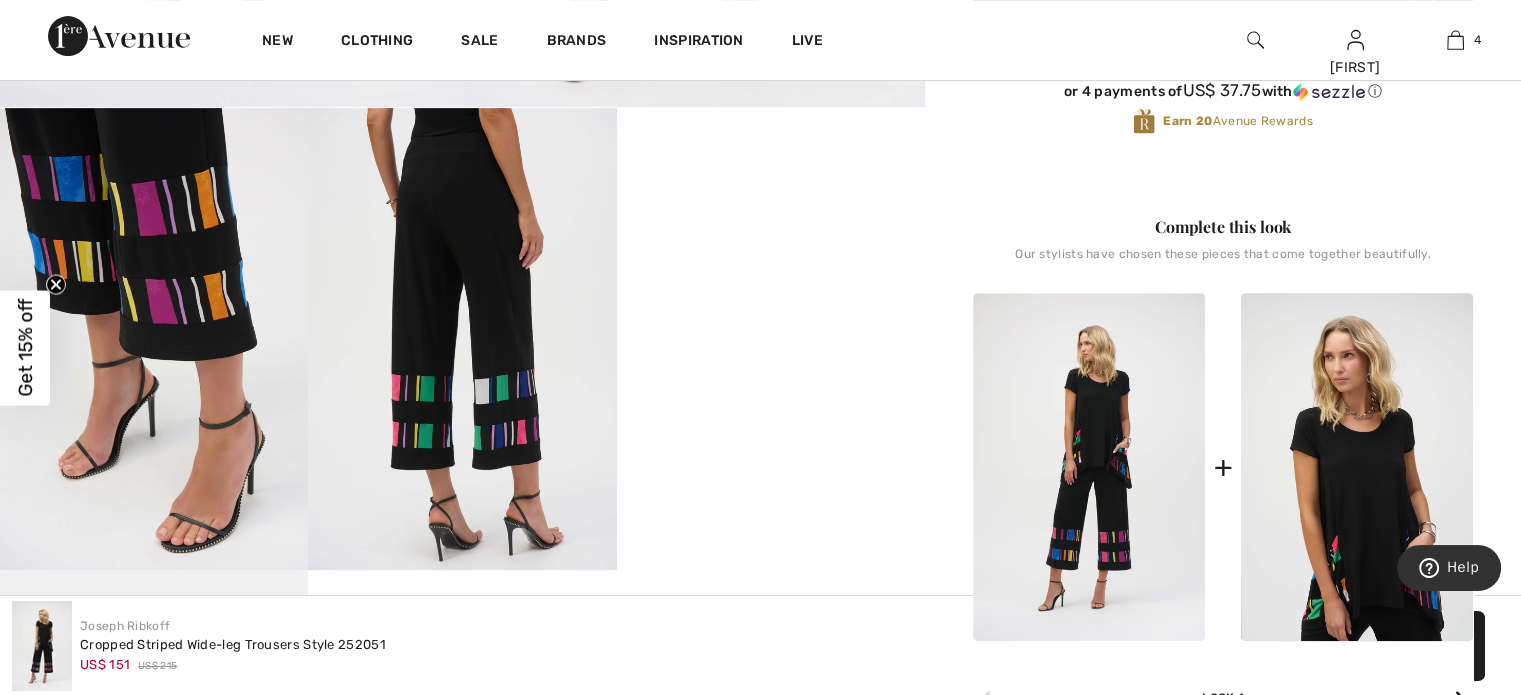 click at bounding box center (1089, 467) 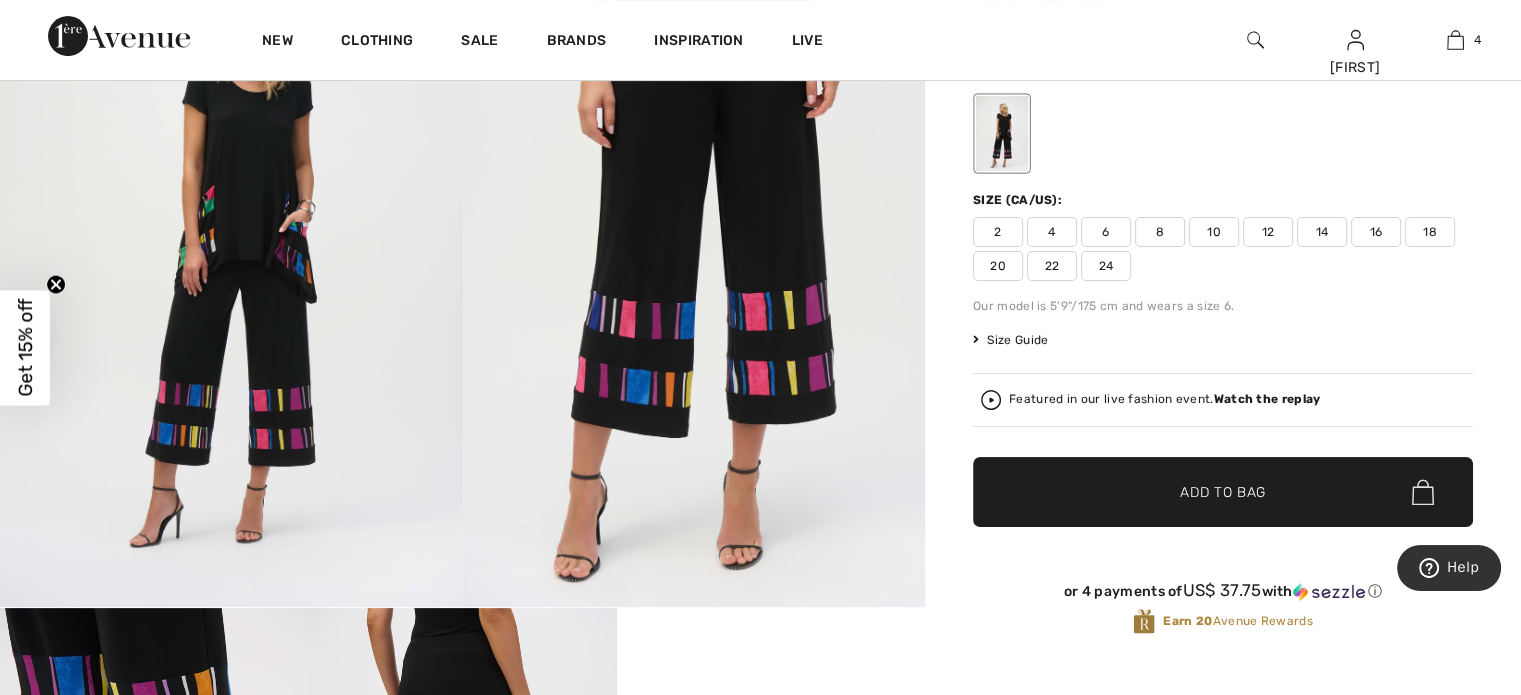click at bounding box center [231, 260] 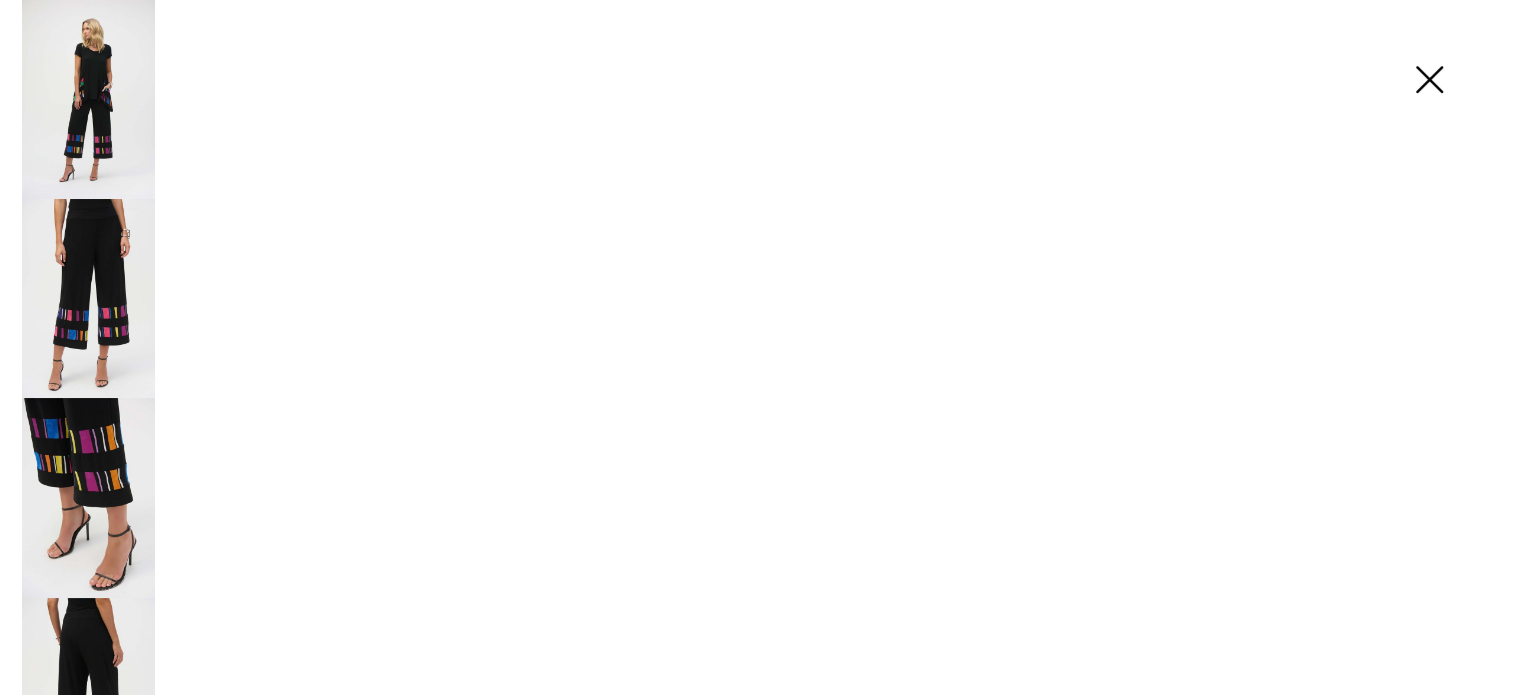 scroll, scrollTop: 301, scrollLeft: 0, axis: vertical 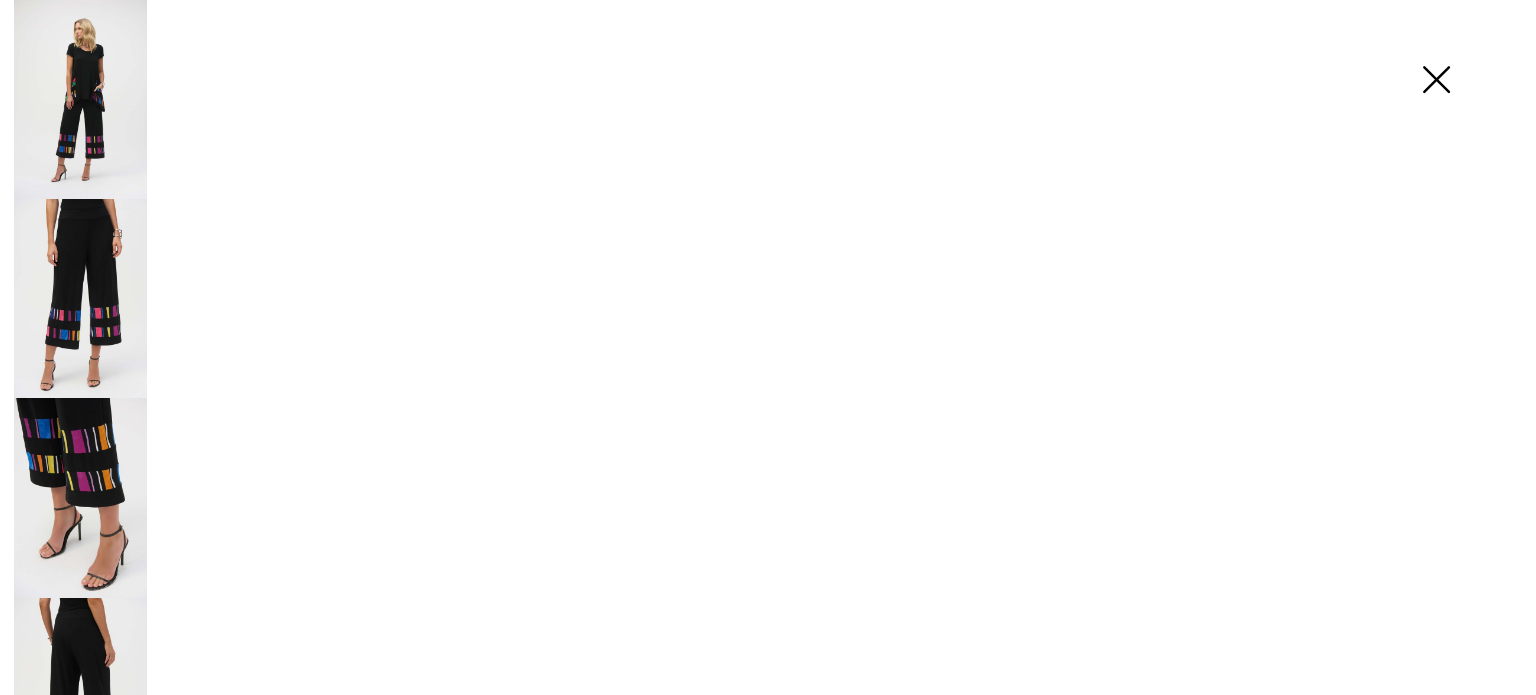 click on "Close
Close
Save changes
Close
Your browser does not support the video tag." at bounding box center (768, 2109) 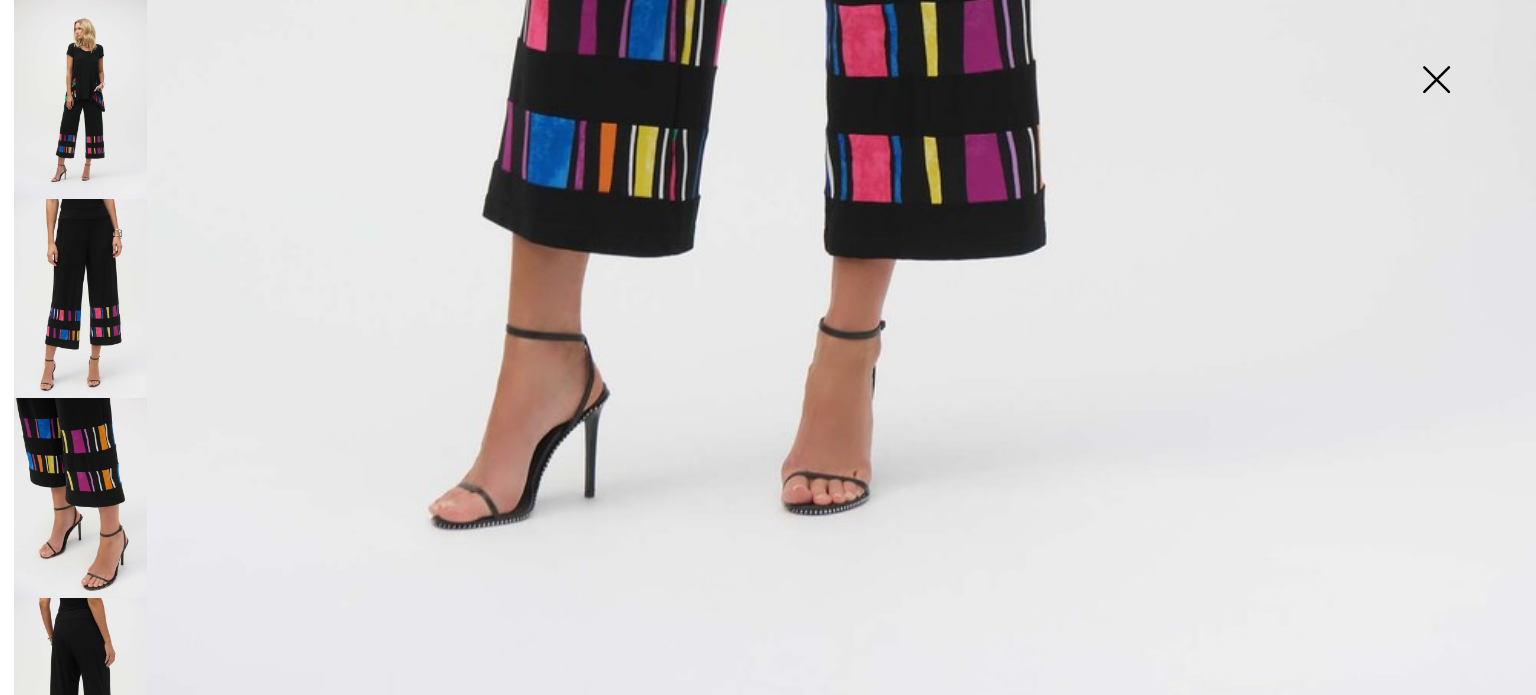 scroll, scrollTop: 1584, scrollLeft: 0, axis: vertical 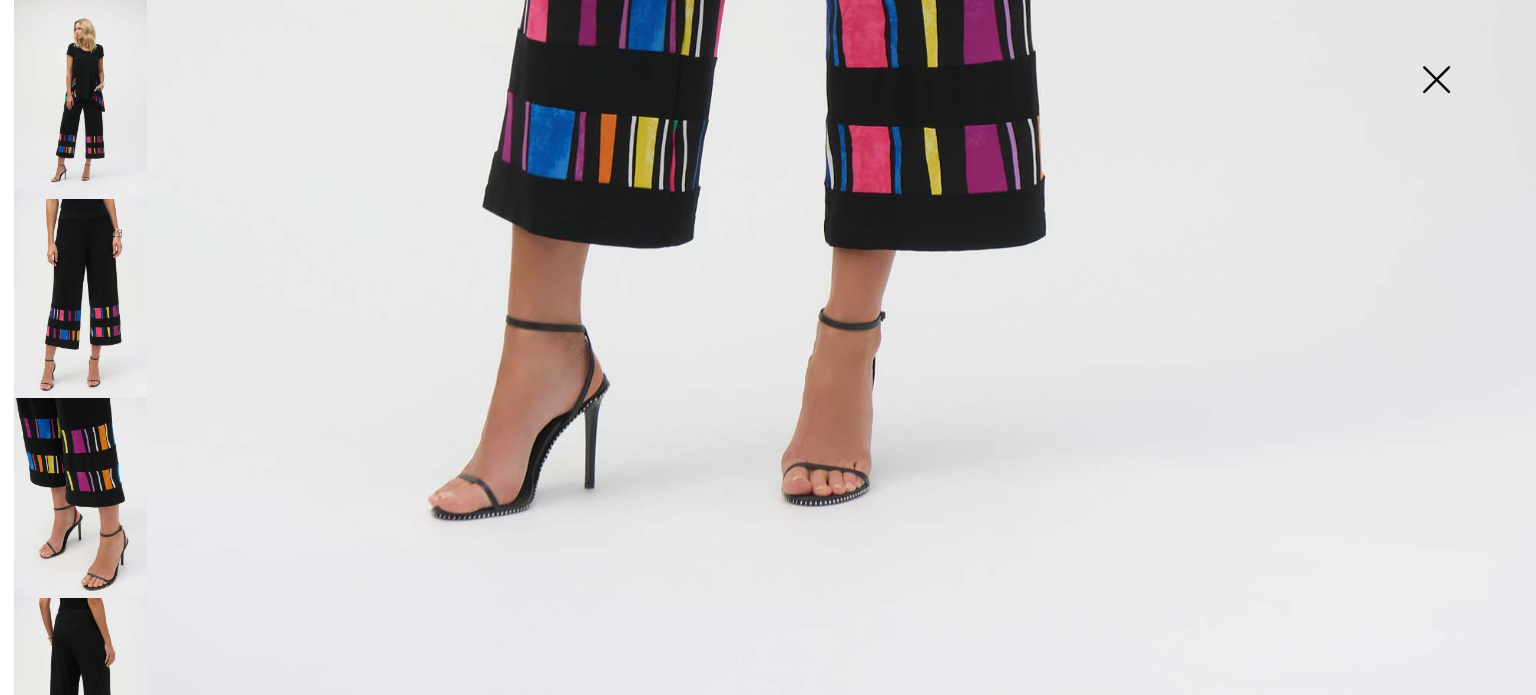click at bounding box center [80, 99] 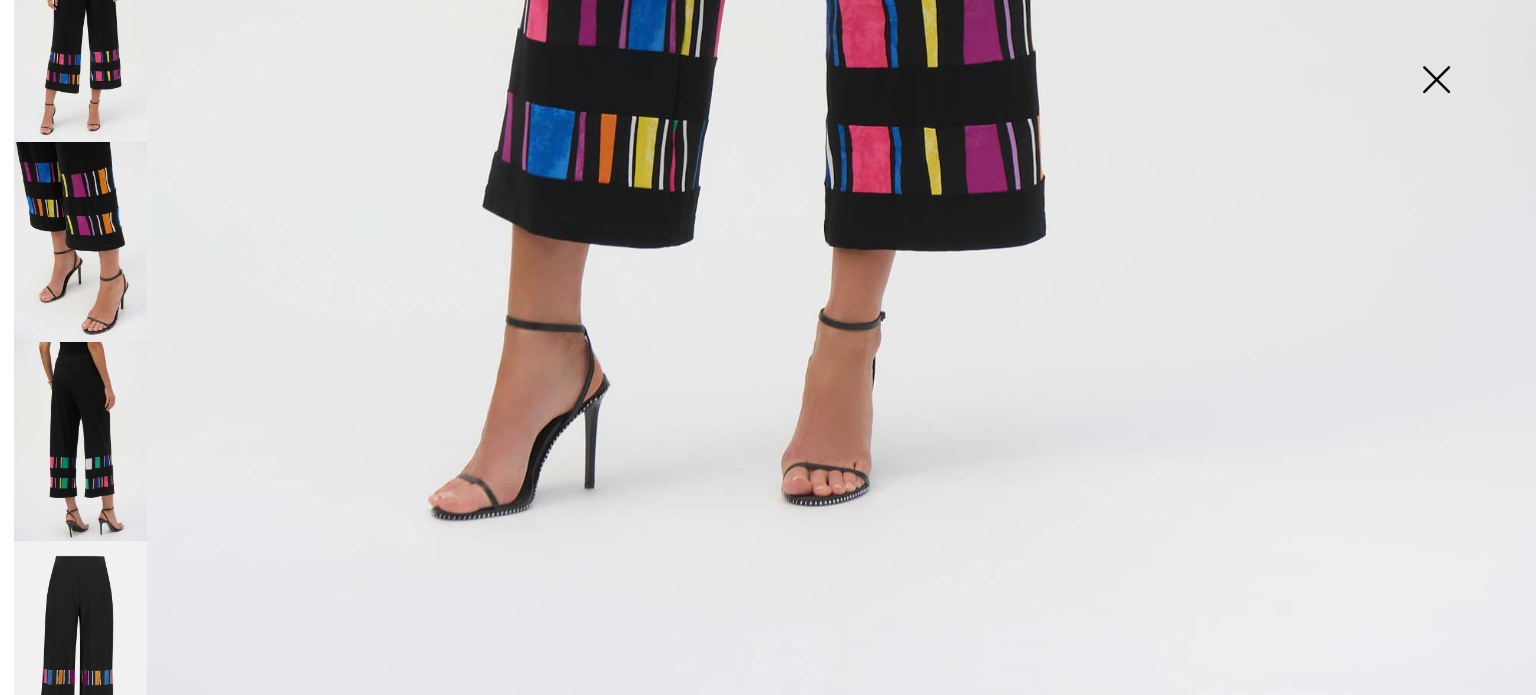 scroll, scrollTop: 264, scrollLeft: 0, axis: vertical 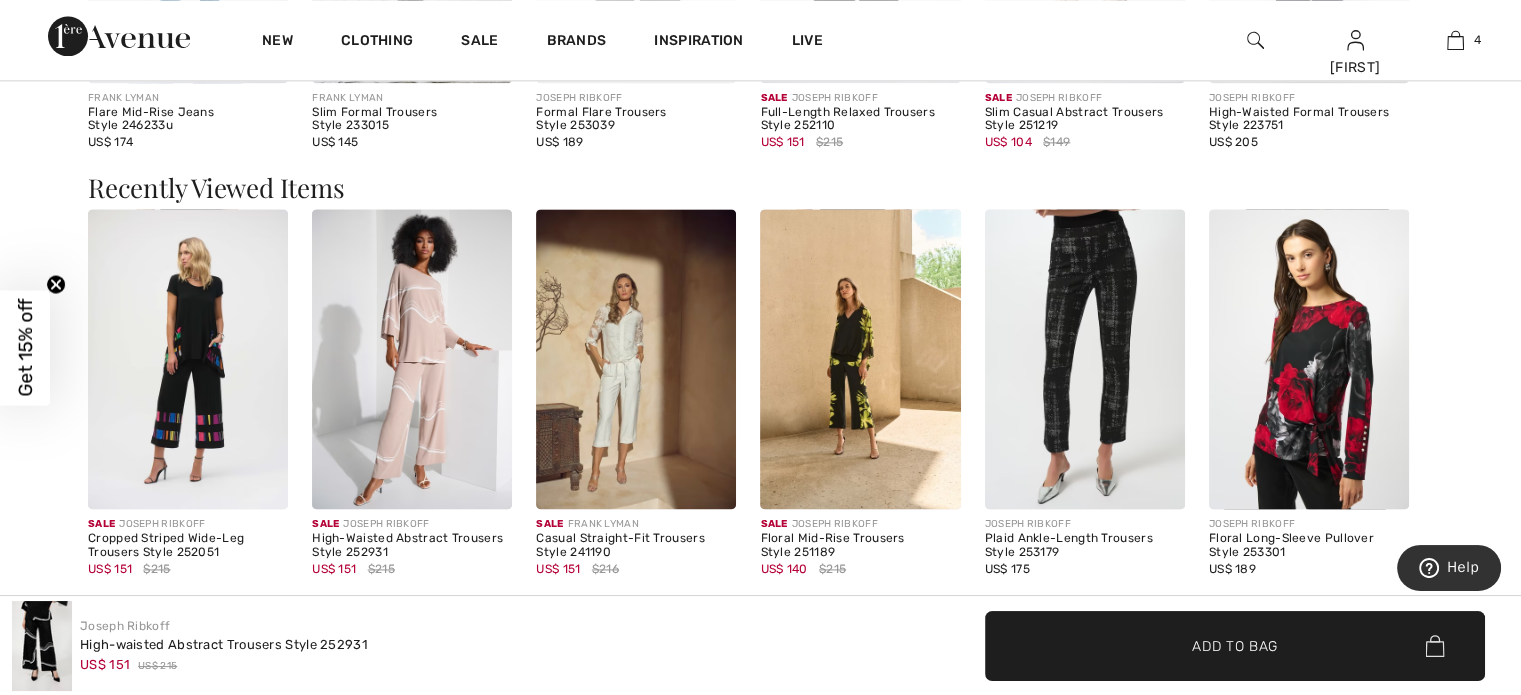 click at bounding box center (636, 359) 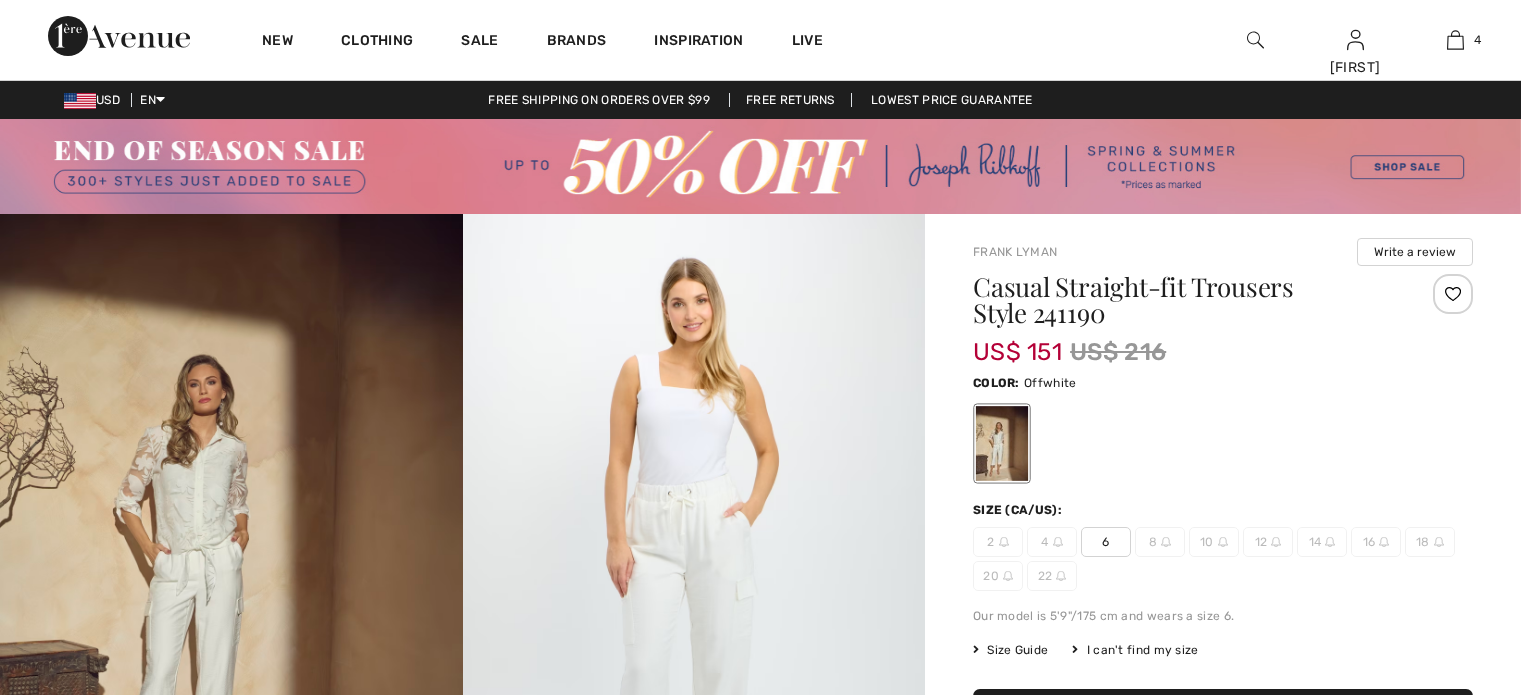 scroll, scrollTop: 0, scrollLeft: 0, axis: both 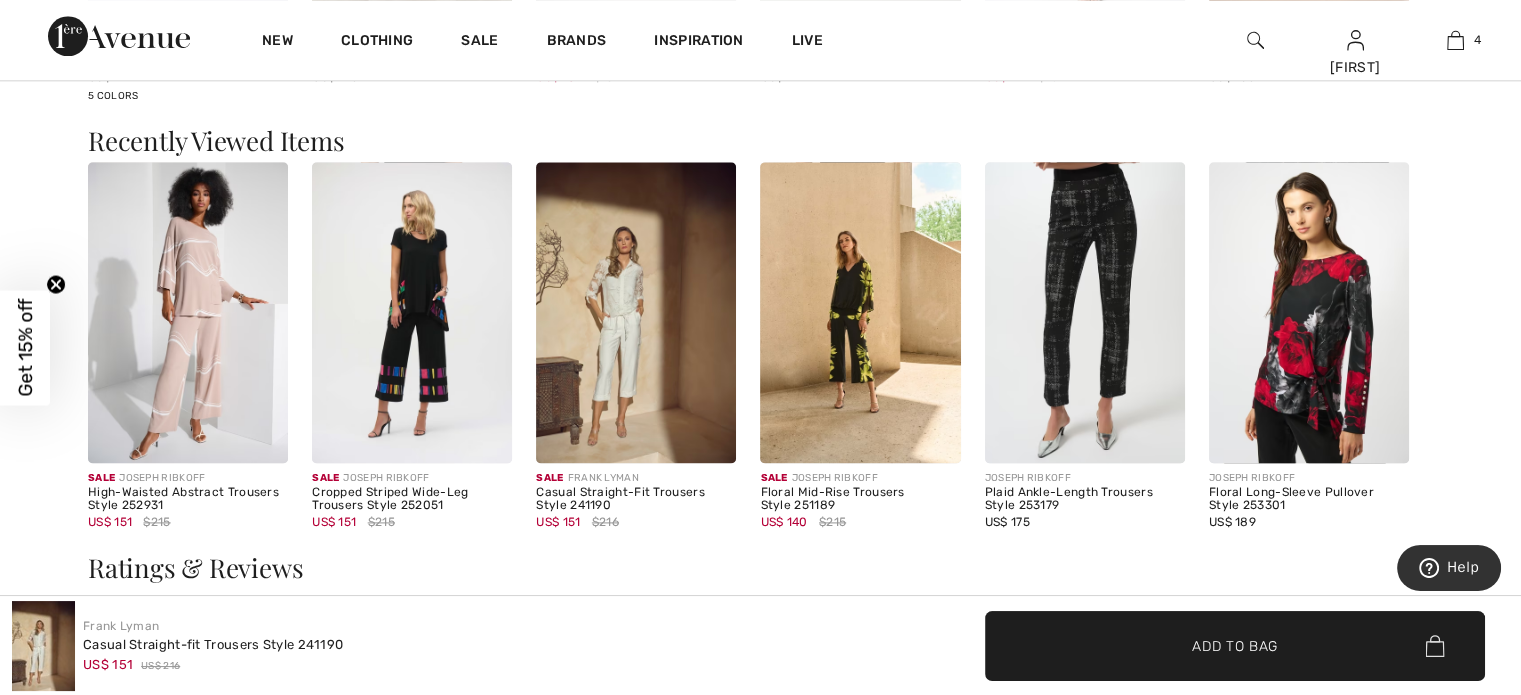 click at bounding box center [412, 312] 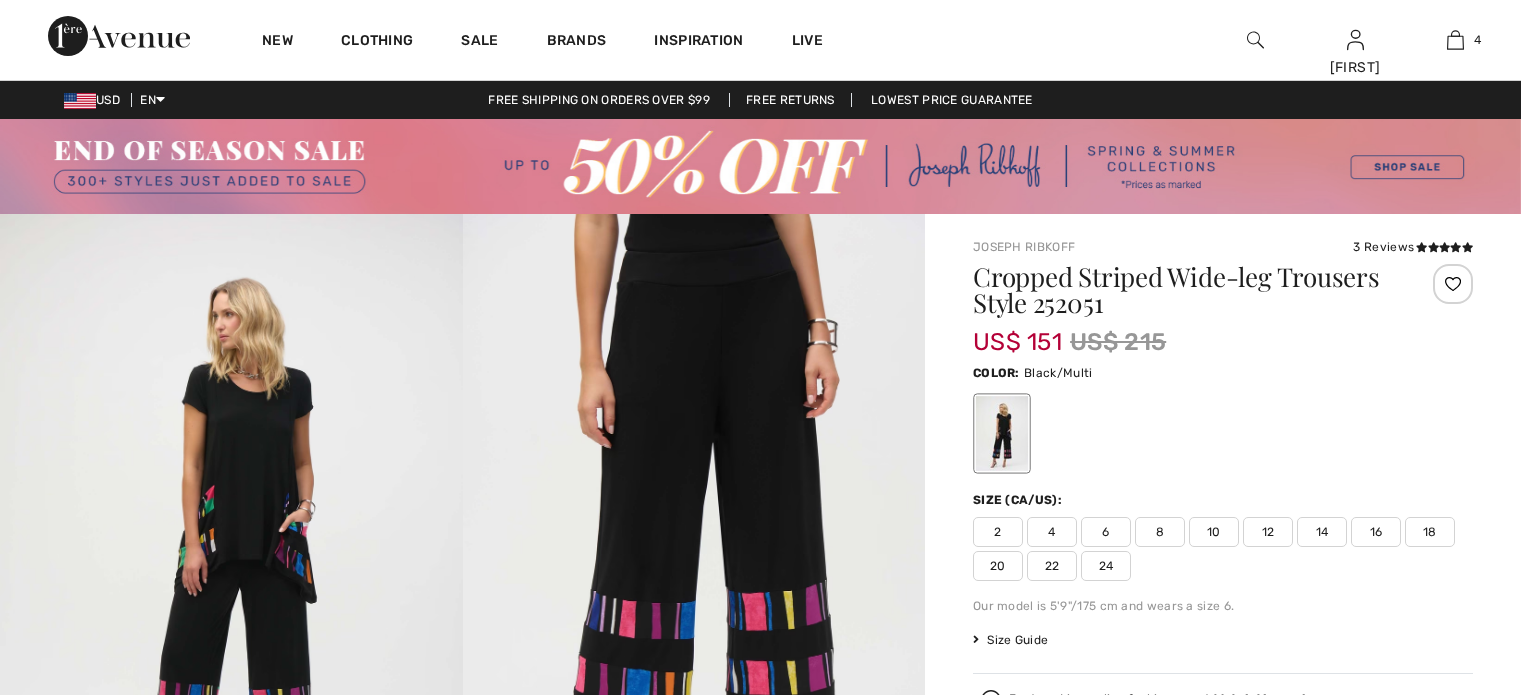 scroll, scrollTop: 0, scrollLeft: 0, axis: both 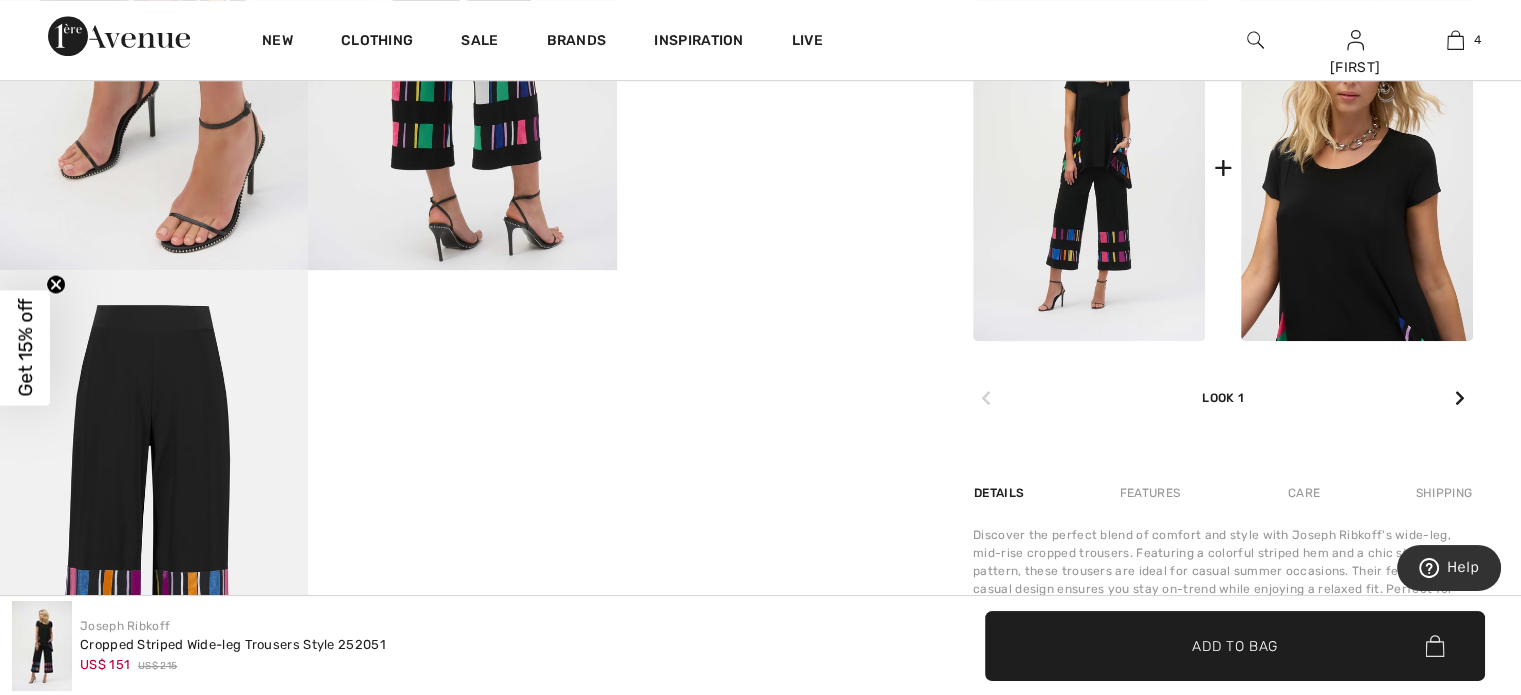 click at bounding box center [1357, 167] 